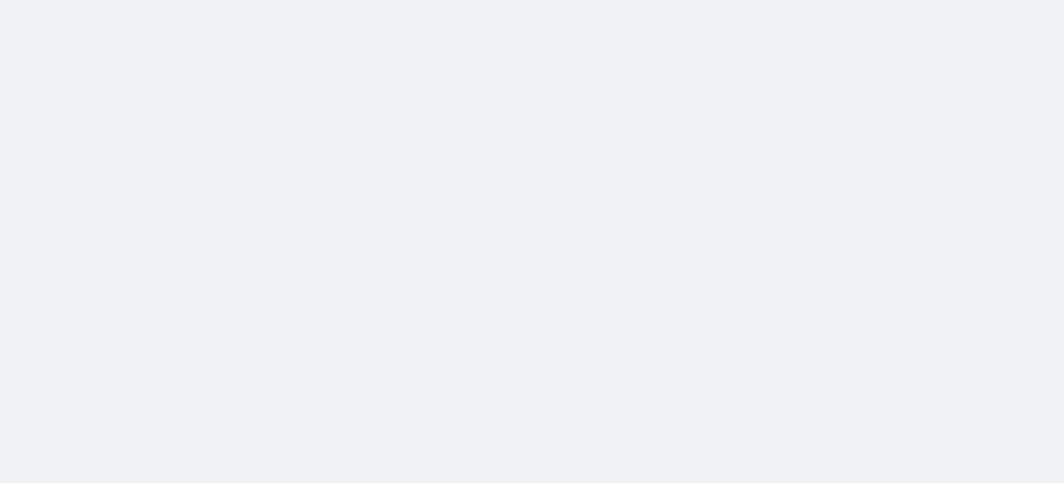 scroll, scrollTop: 0, scrollLeft: 0, axis: both 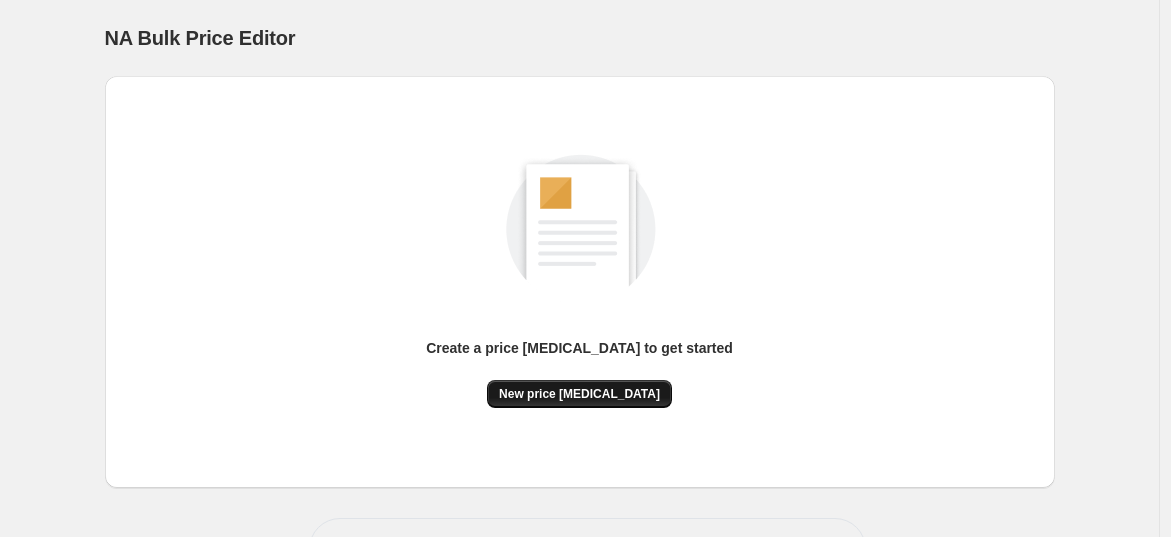 click on "New price [MEDICAL_DATA]" at bounding box center [579, 394] 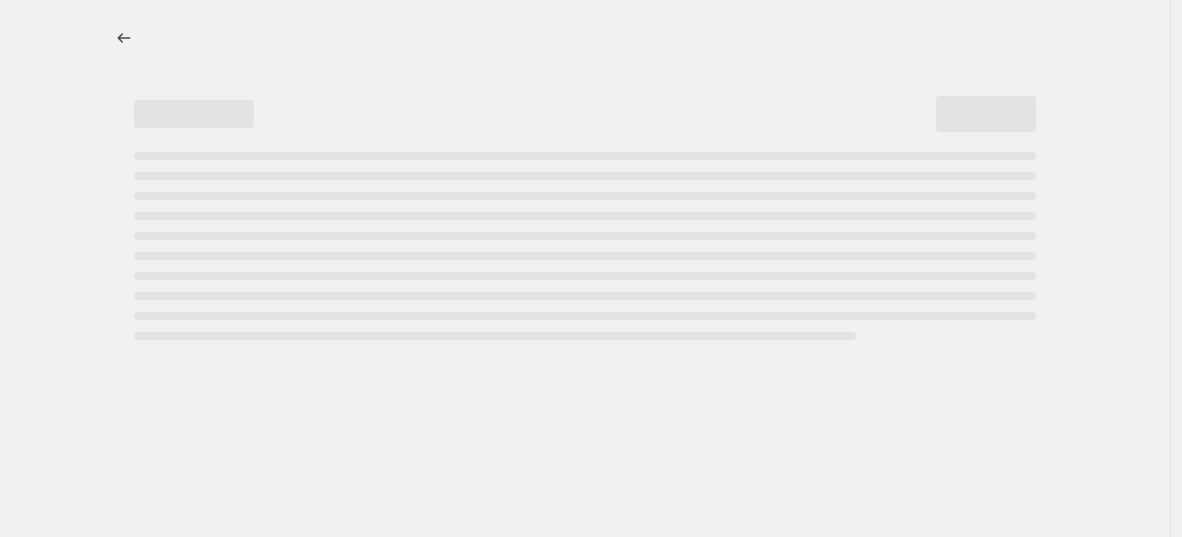 select on "percentage" 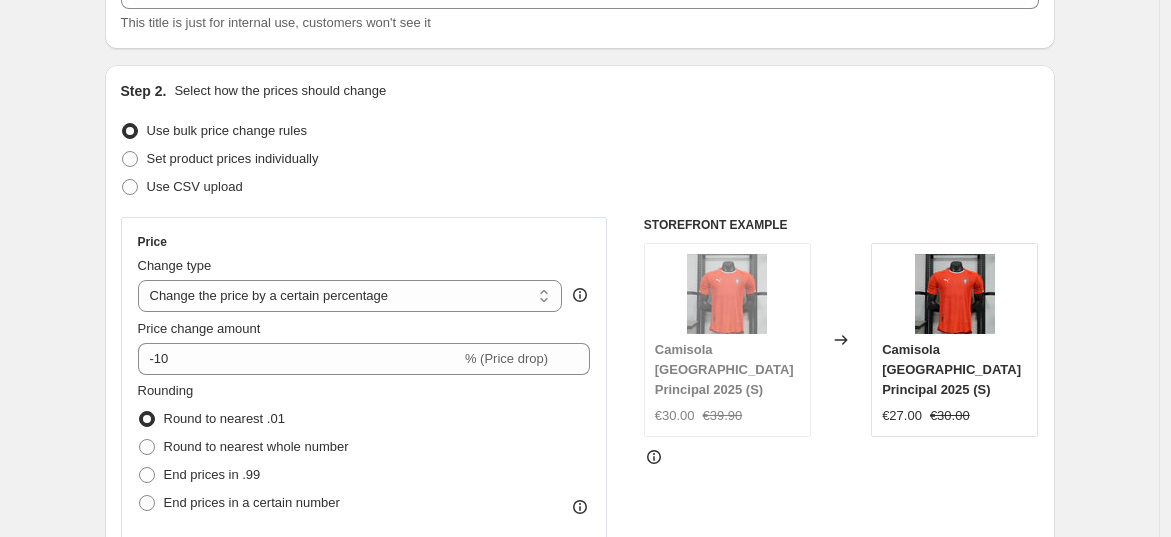 scroll, scrollTop: 222, scrollLeft: 0, axis: vertical 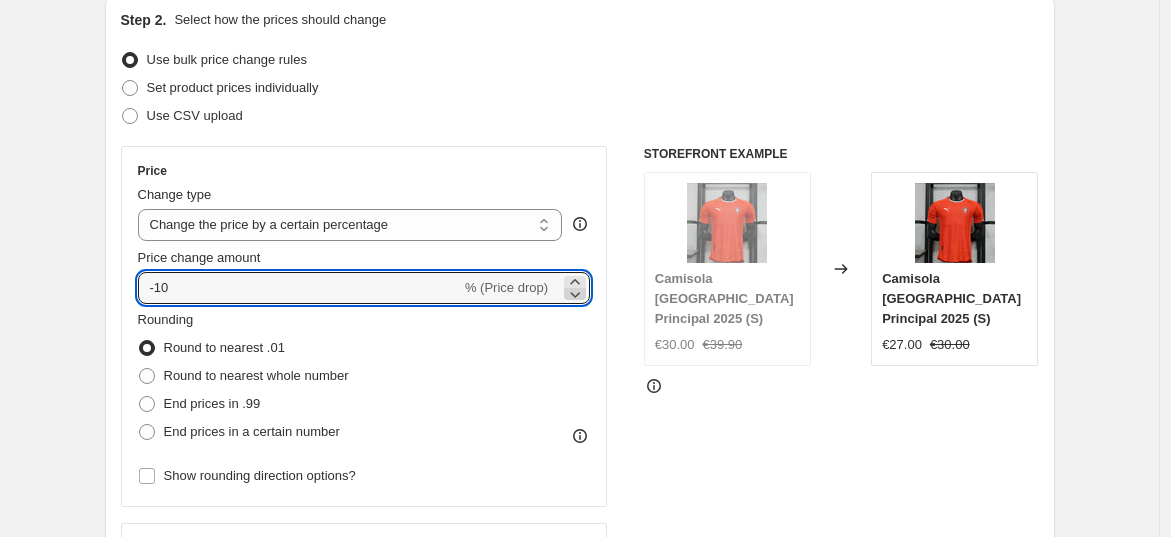 click 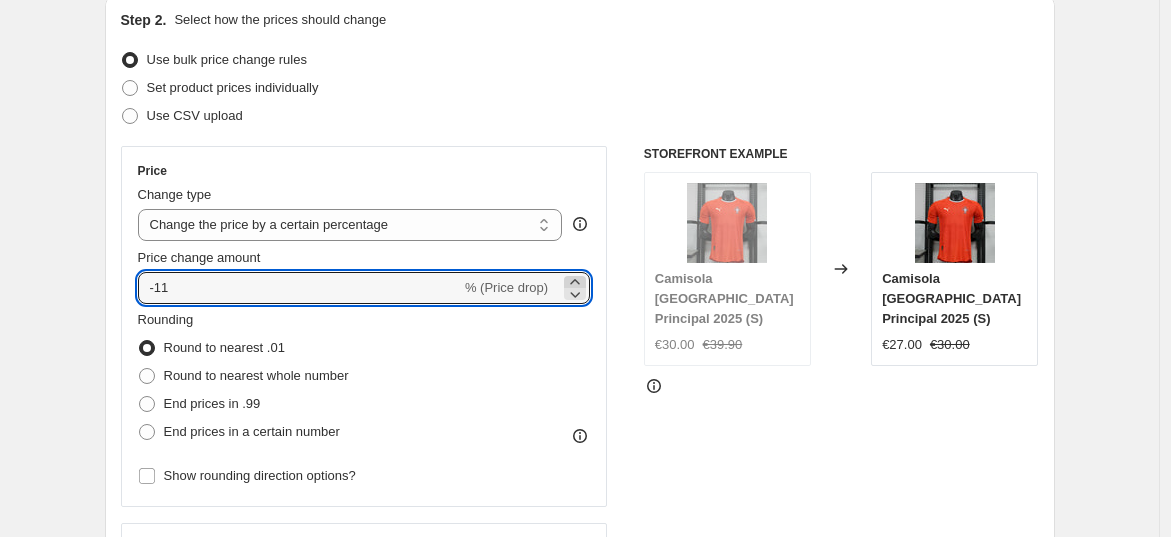 click 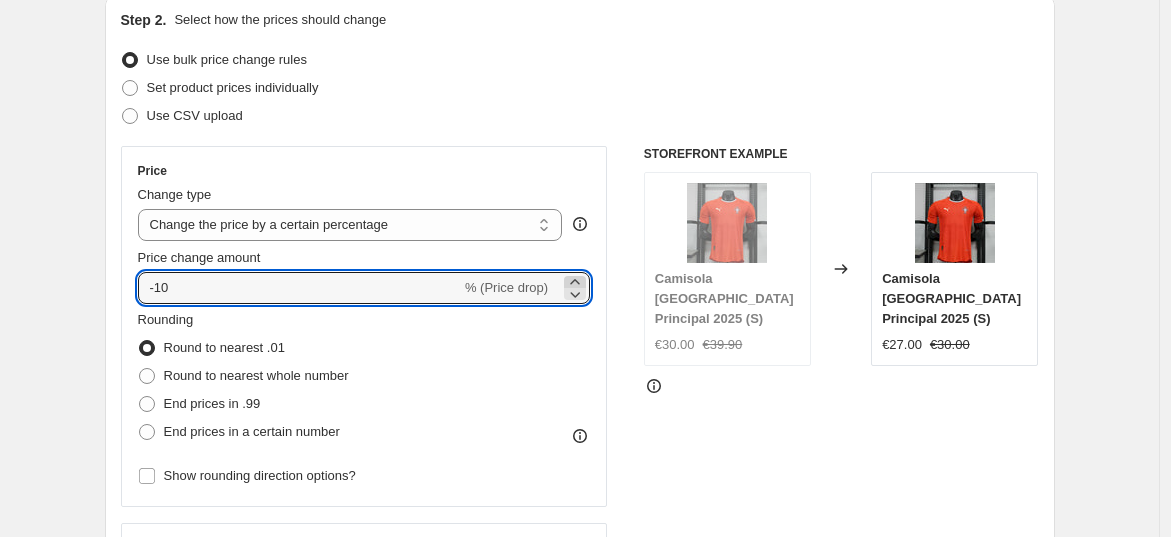 click 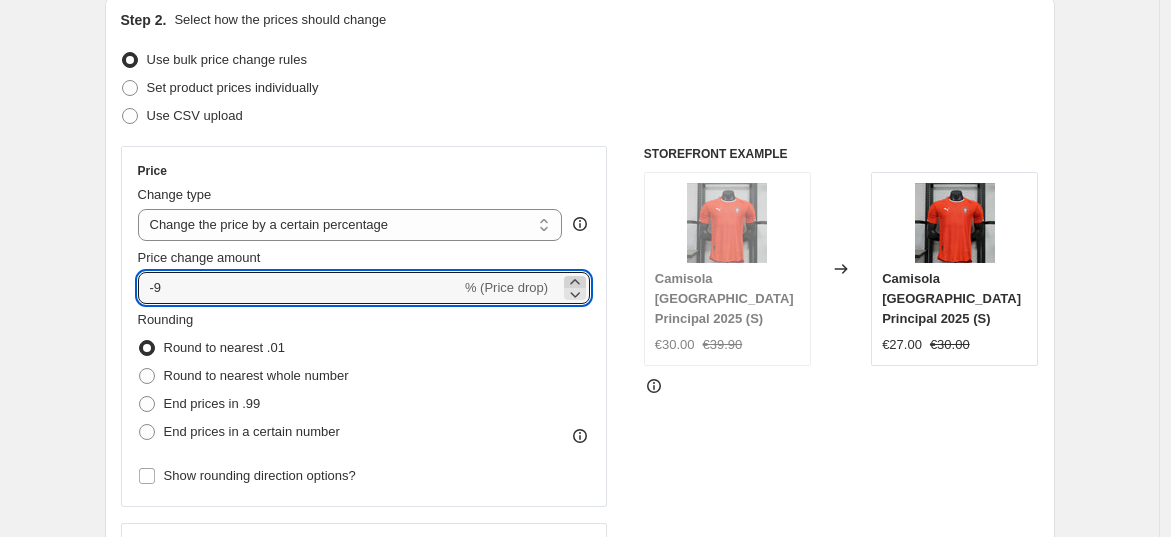 click 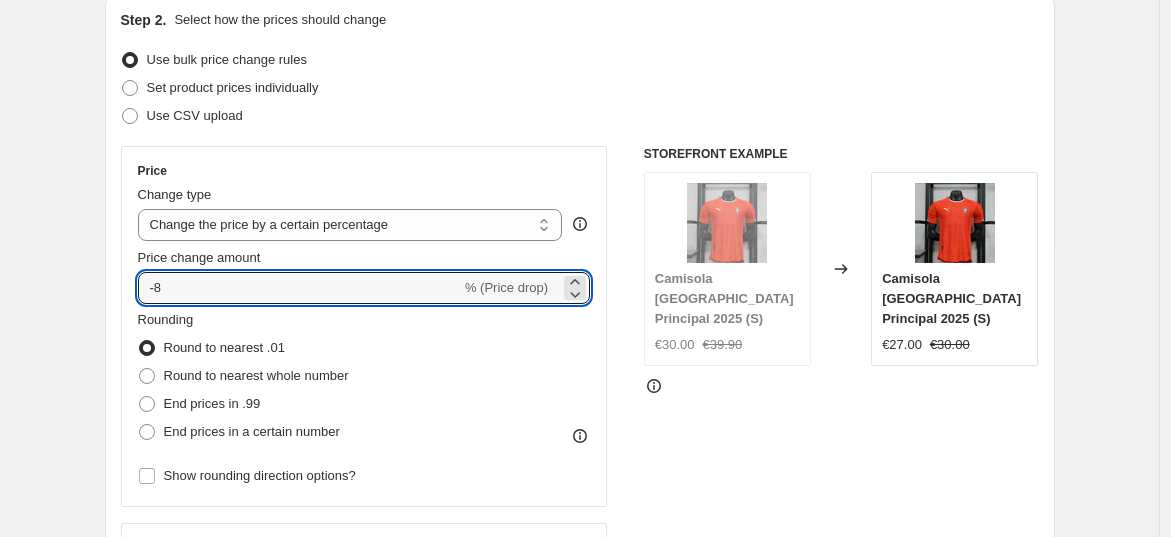 click at bounding box center [727, 223] 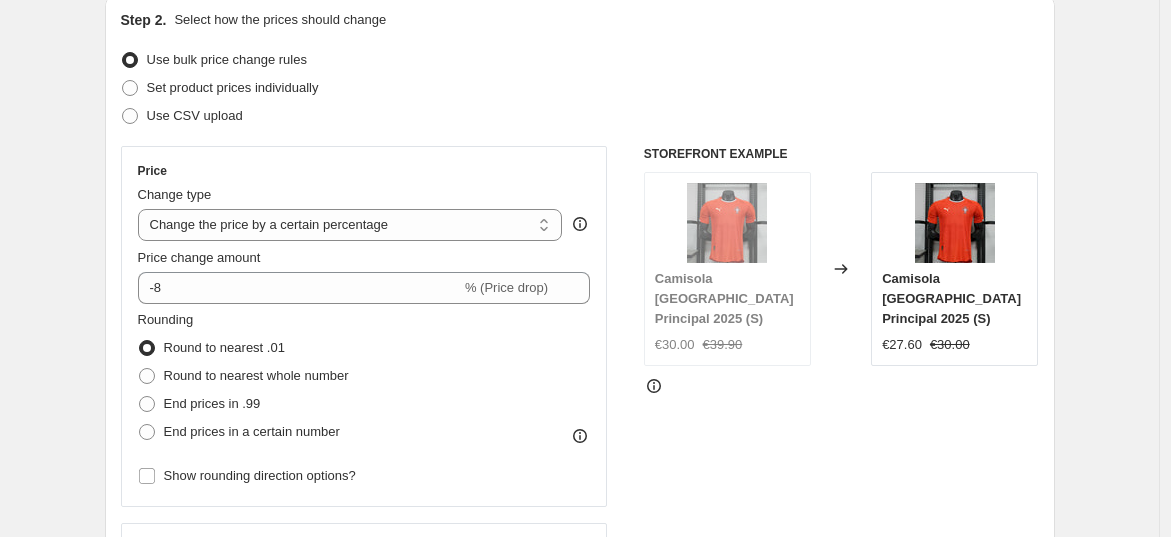 click 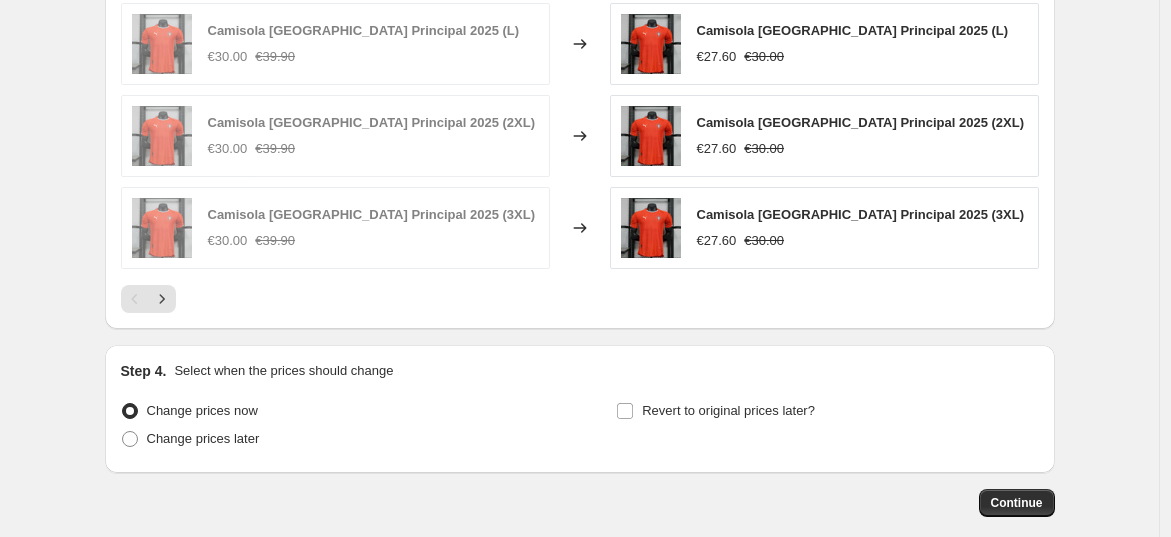 scroll, scrollTop: 1444, scrollLeft: 0, axis: vertical 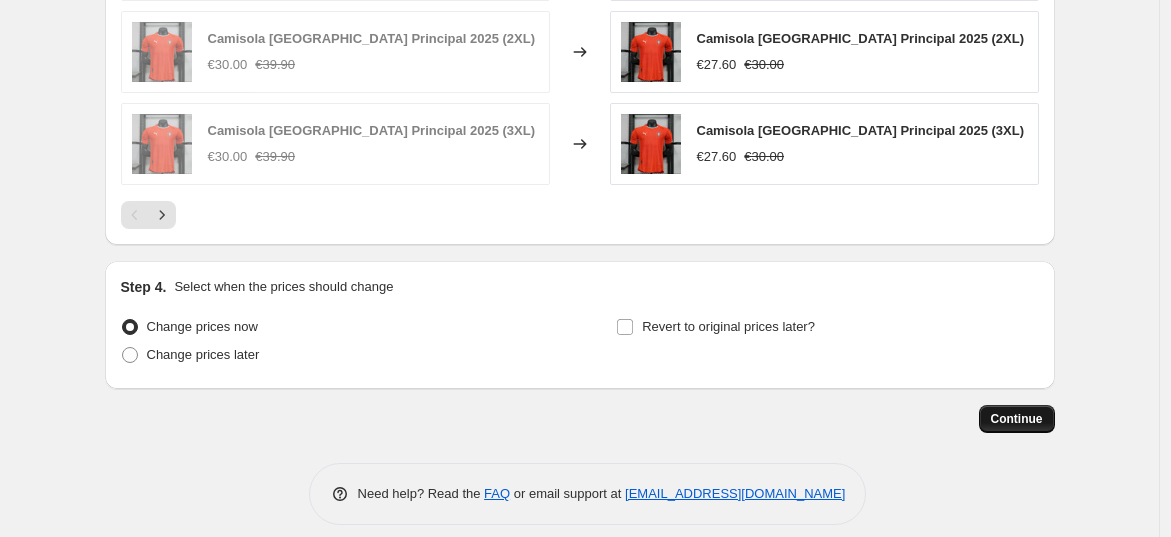 click on "Continue" at bounding box center (1017, 419) 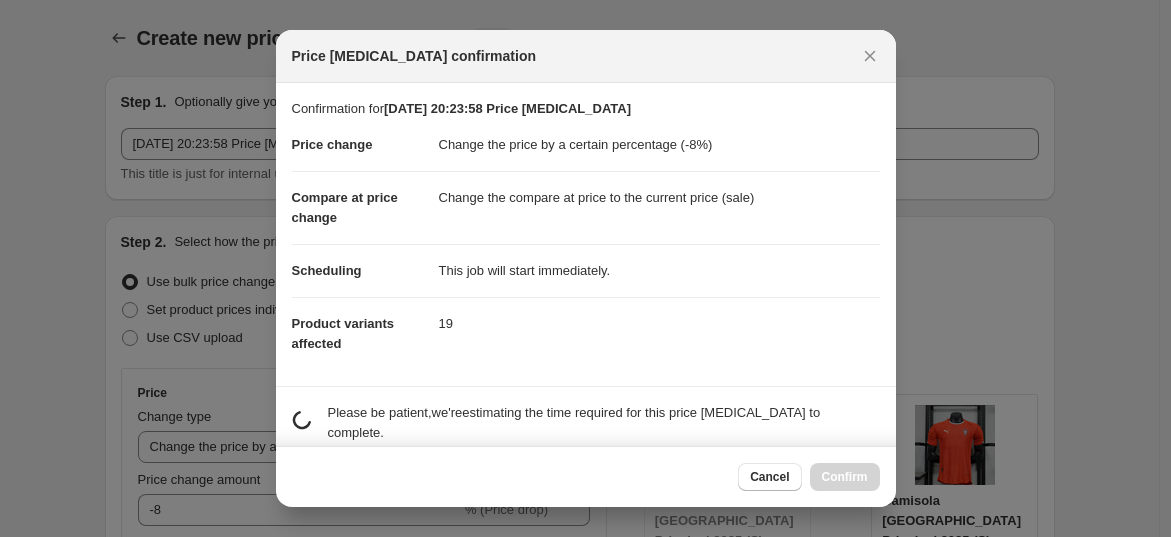 scroll, scrollTop: 1444, scrollLeft: 0, axis: vertical 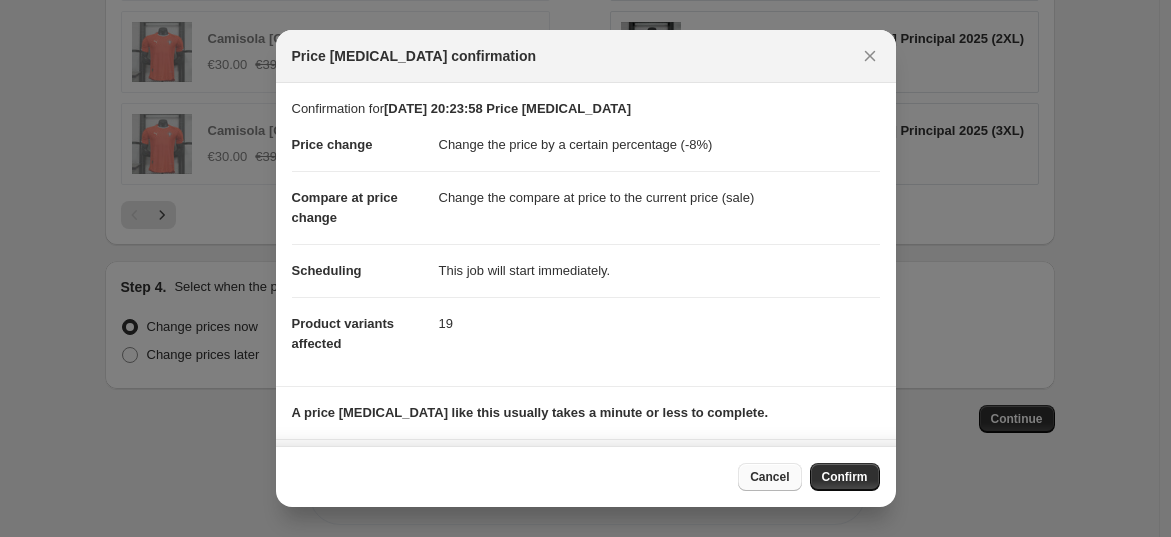 click on "Cancel" at bounding box center [769, 477] 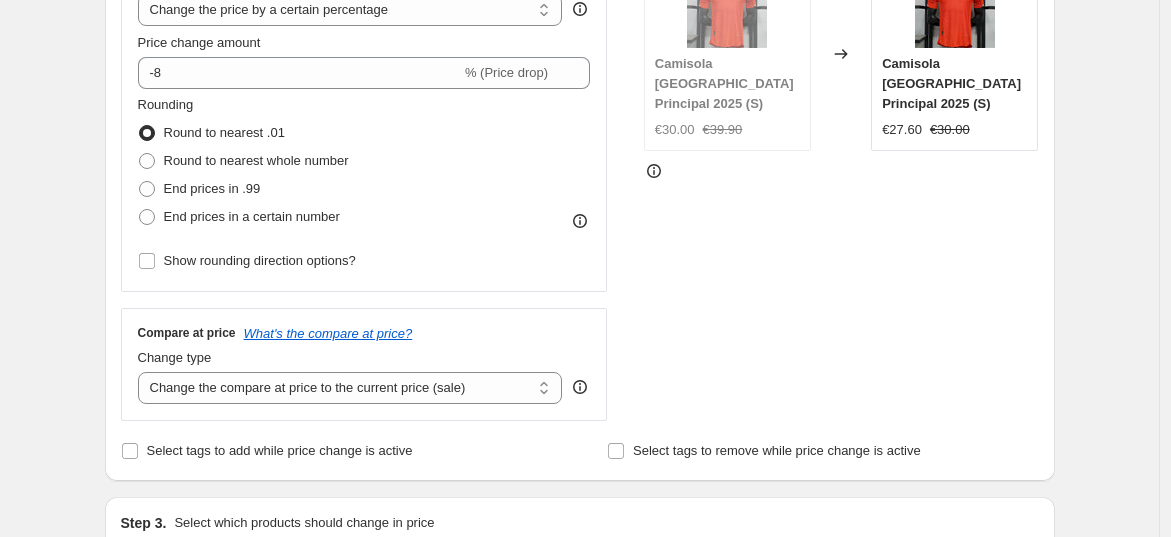 scroll, scrollTop: 222, scrollLeft: 0, axis: vertical 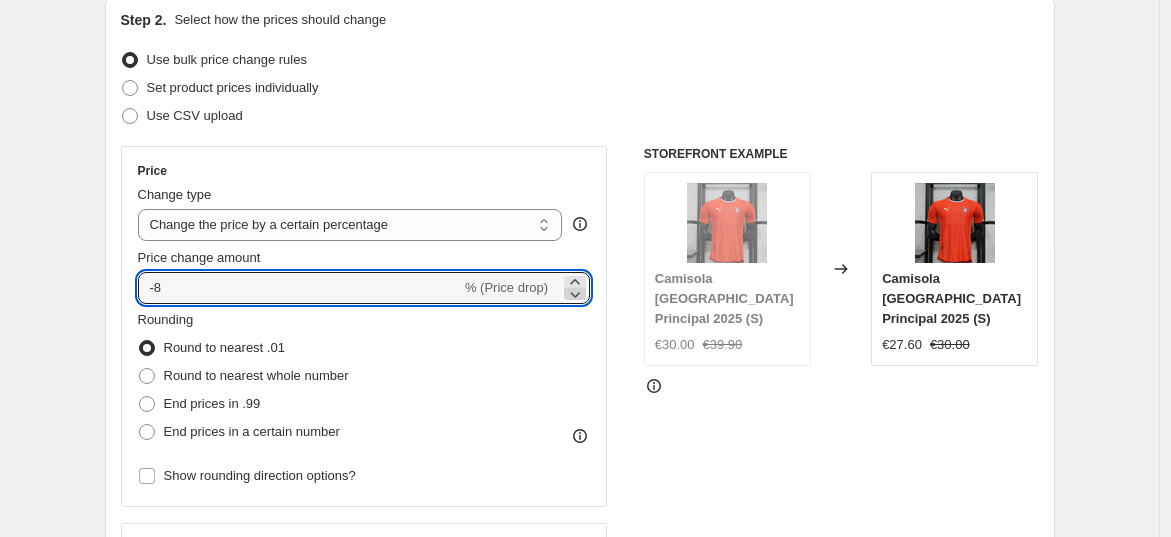 click 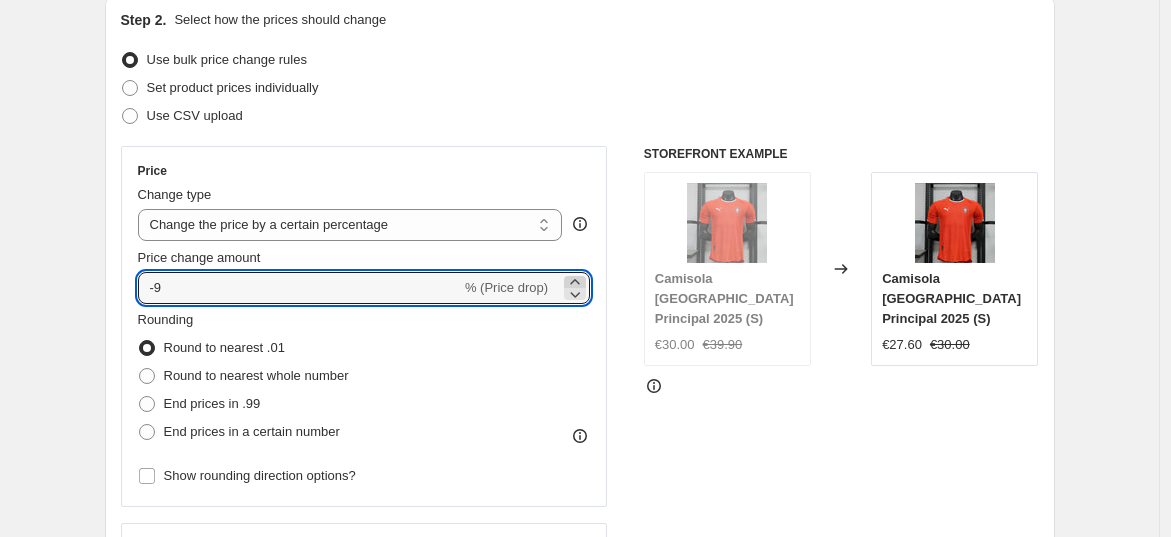 click 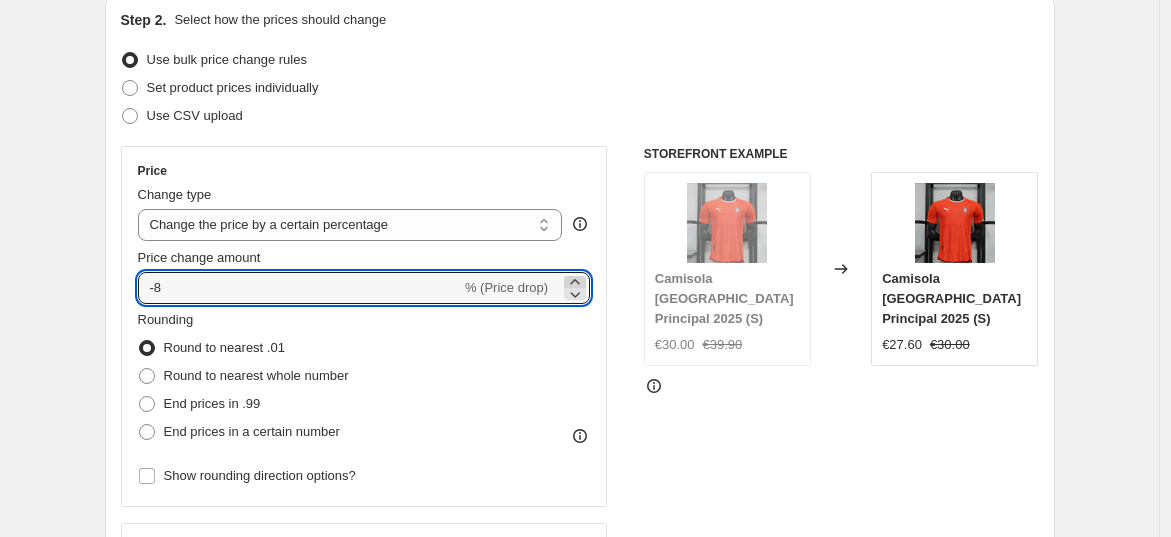 click 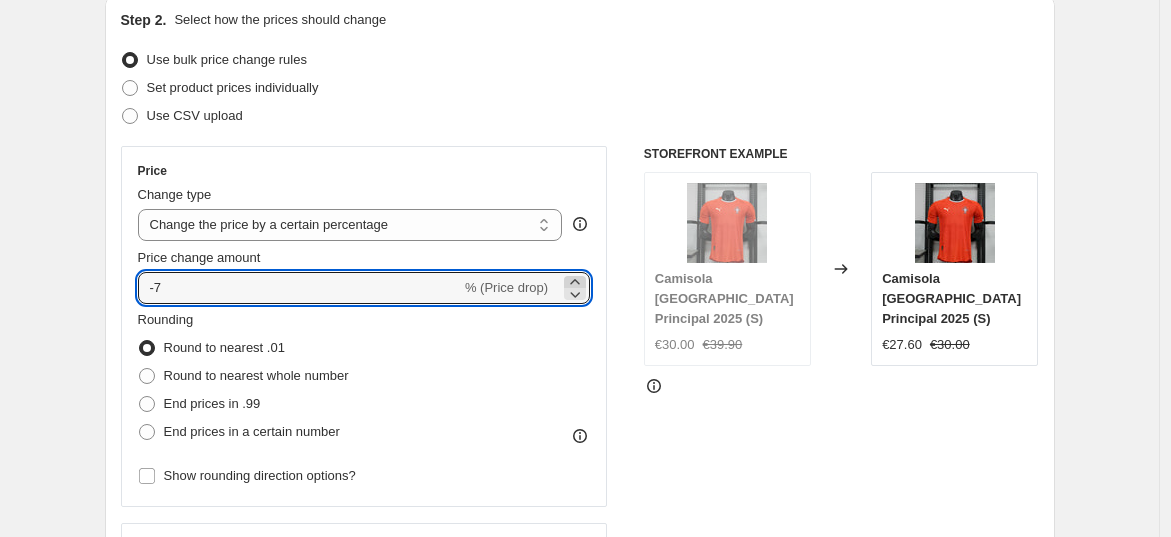 click 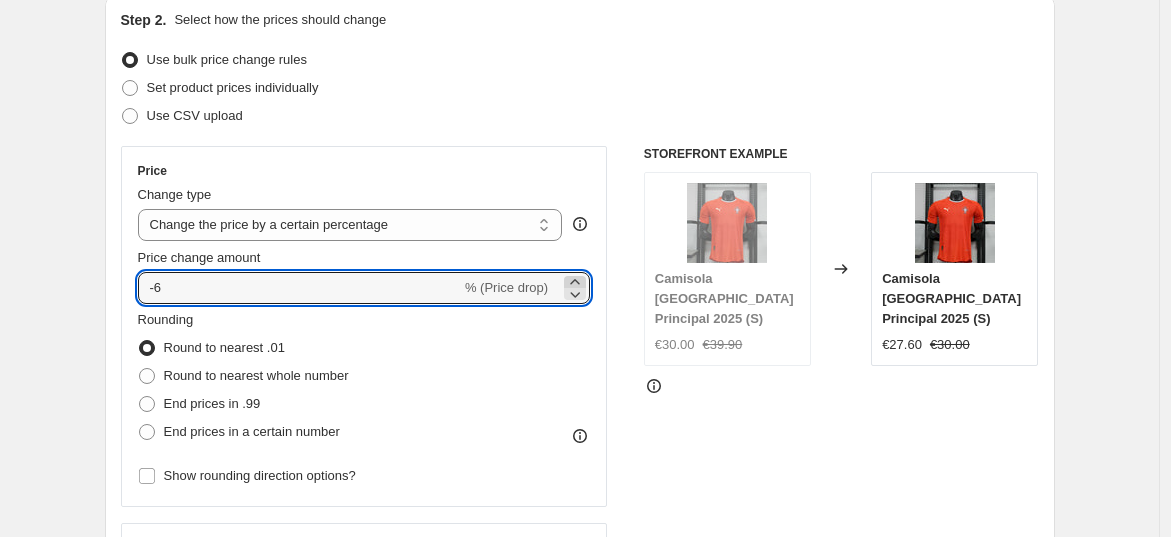 click 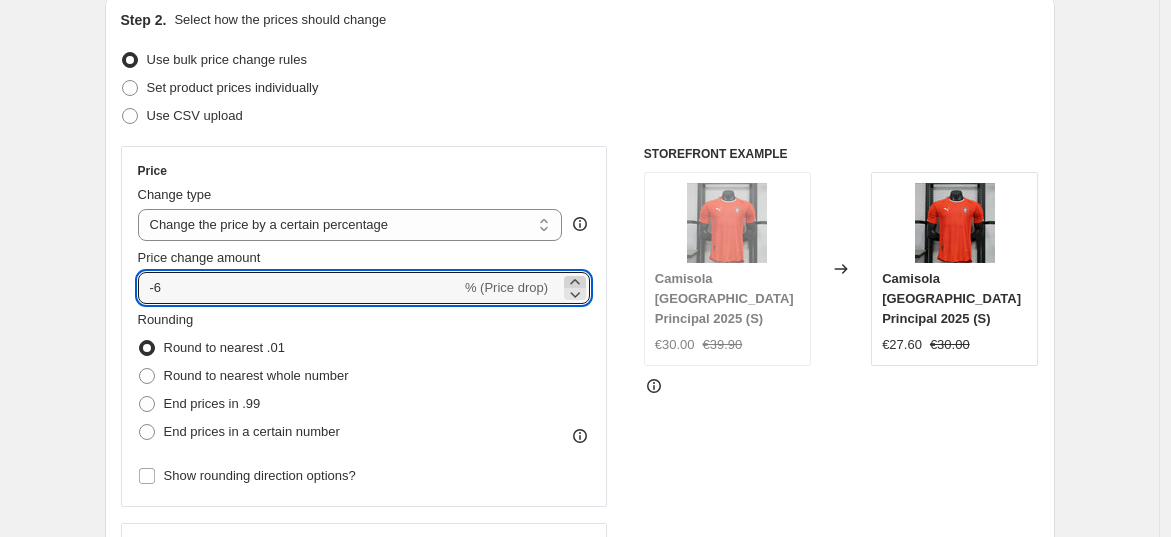 type on "-5" 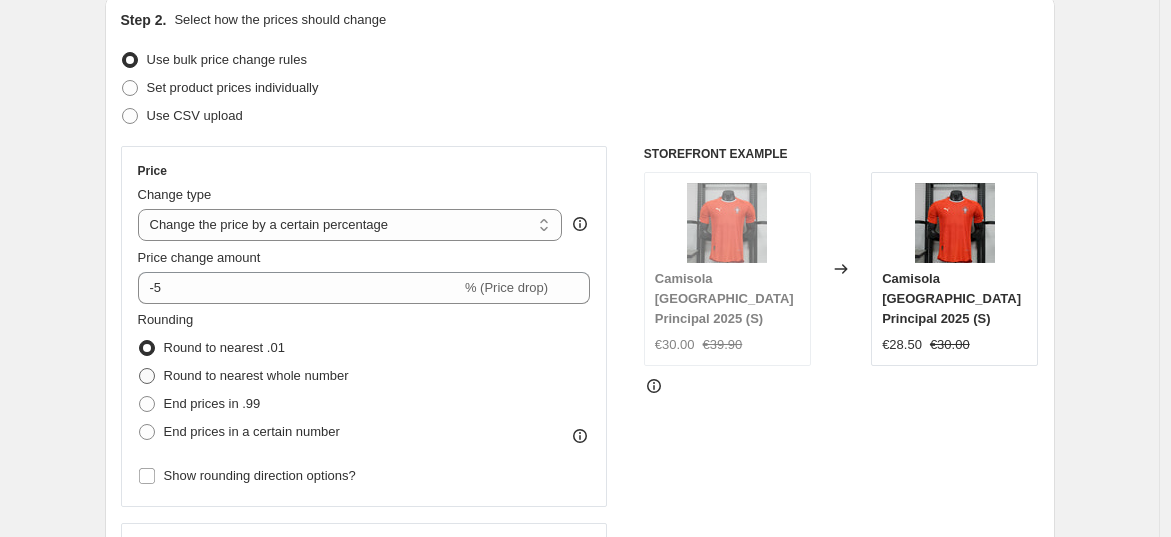 click at bounding box center (147, 376) 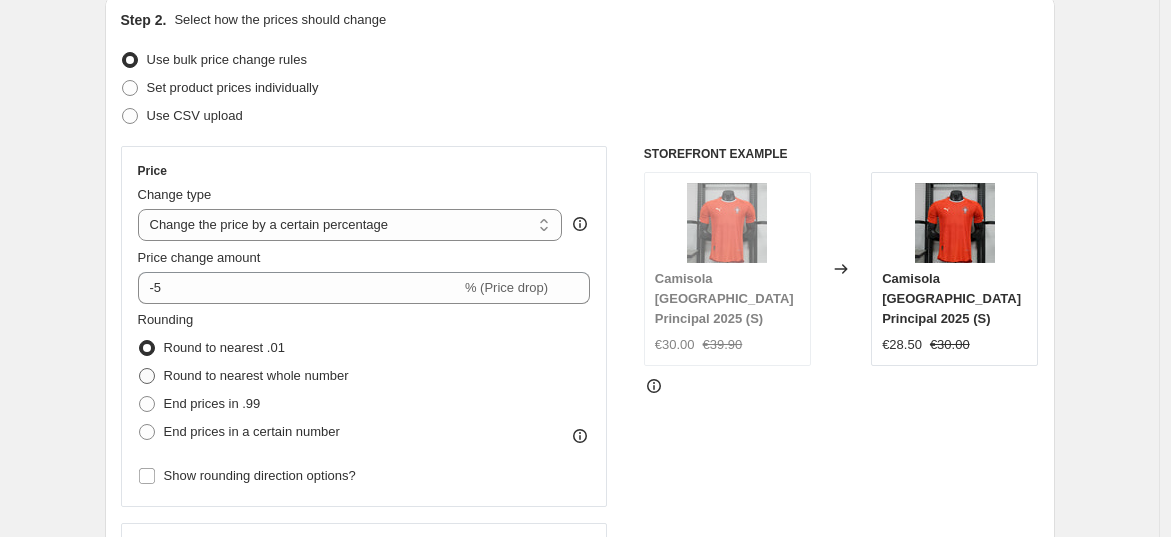 radio on "true" 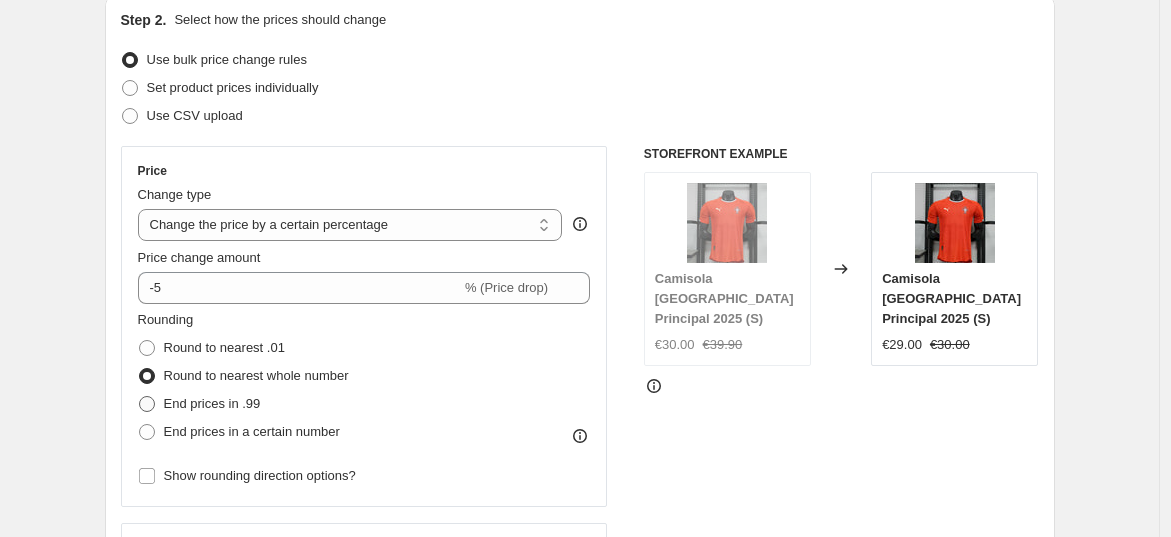 click at bounding box center (147, 404) 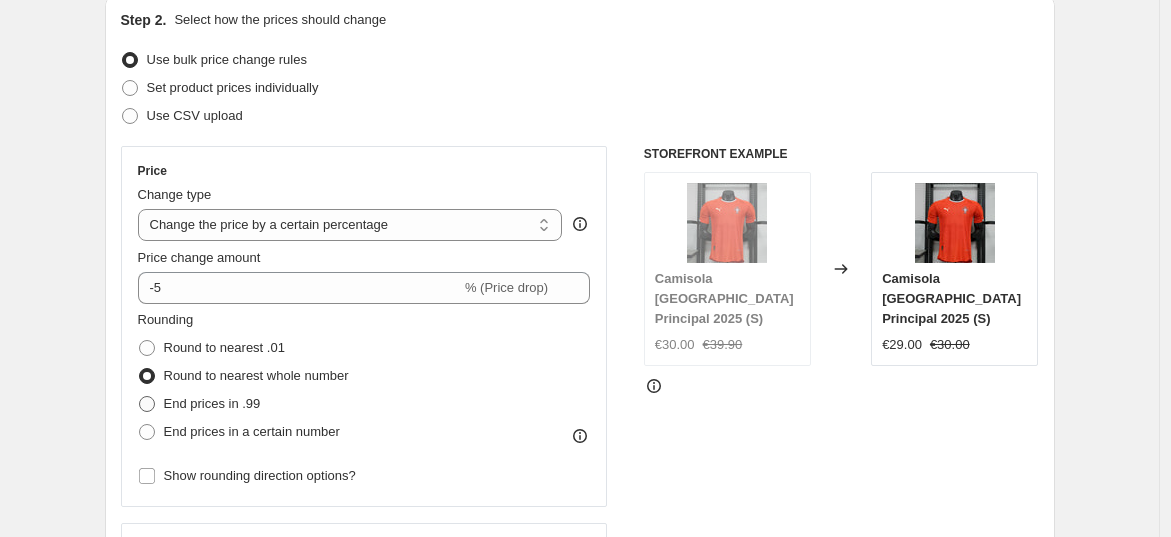 radio on "true" 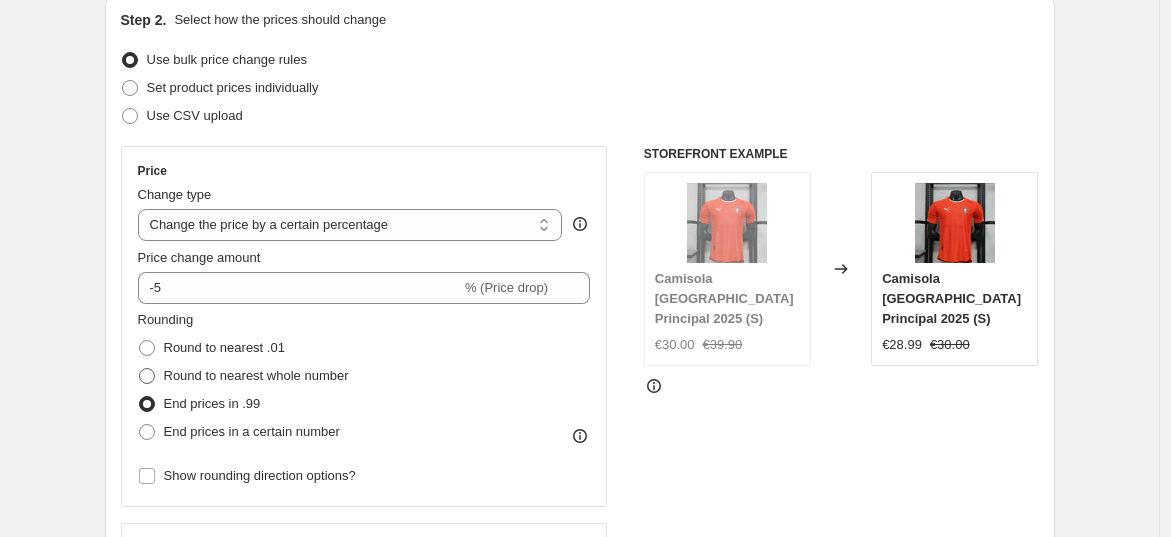 click at bounding box center (147, 376) 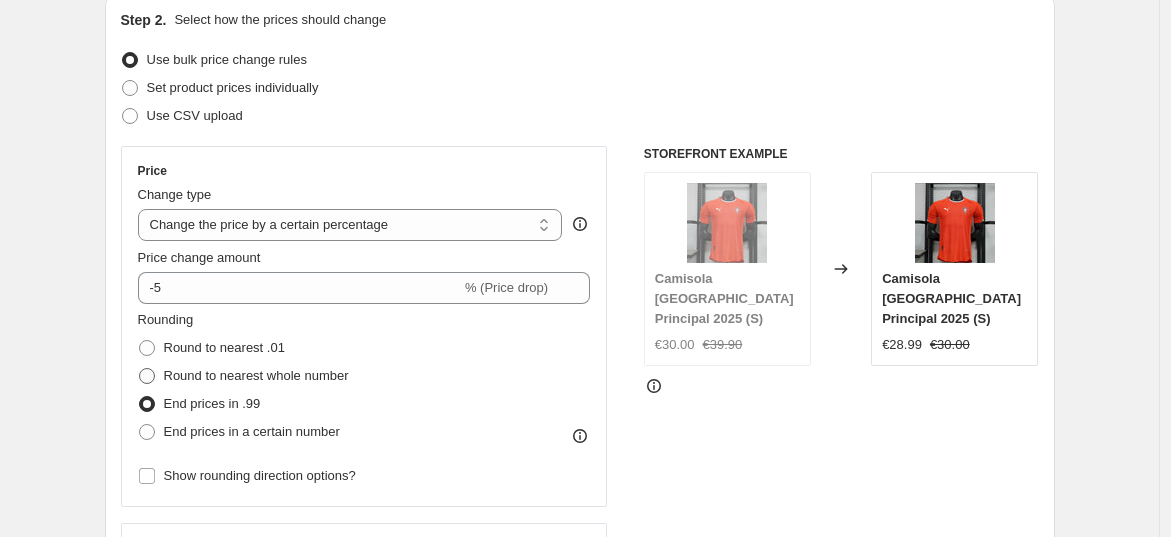 radio on "true" 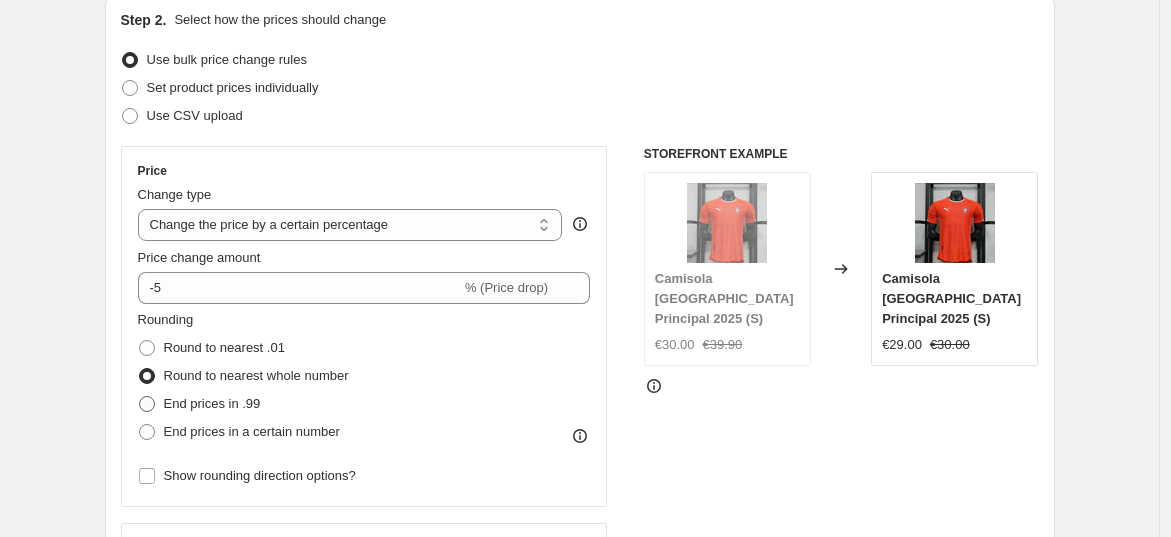 click at bounding box center (147, 404) 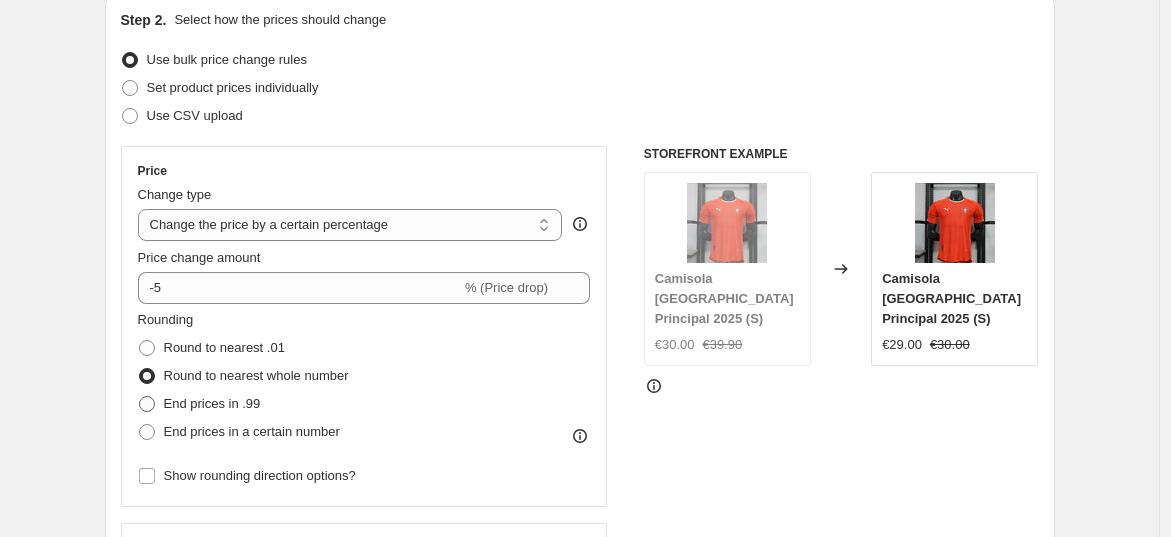 radio on "true" 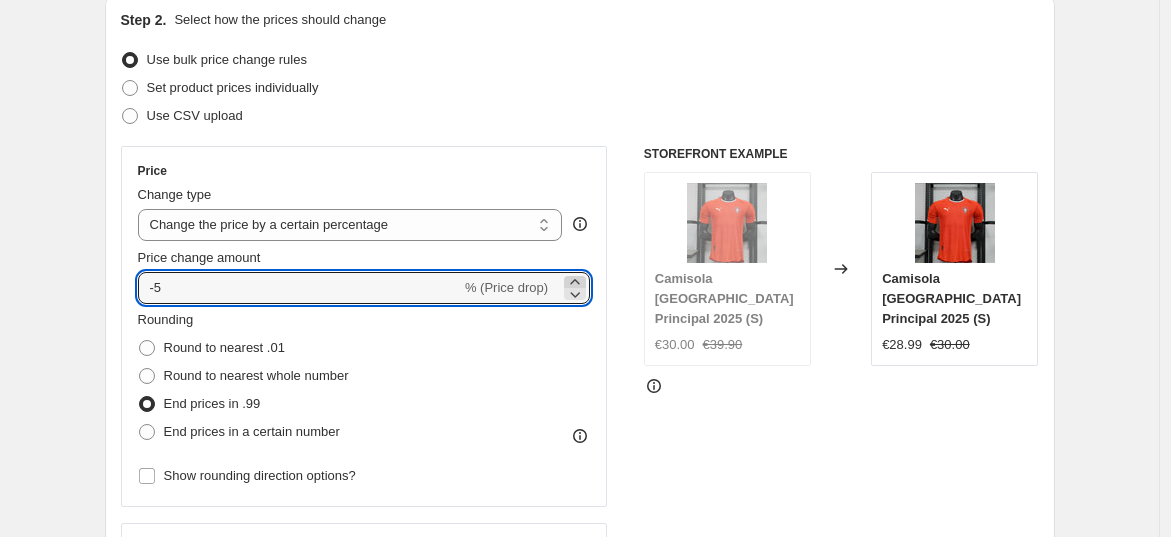 click 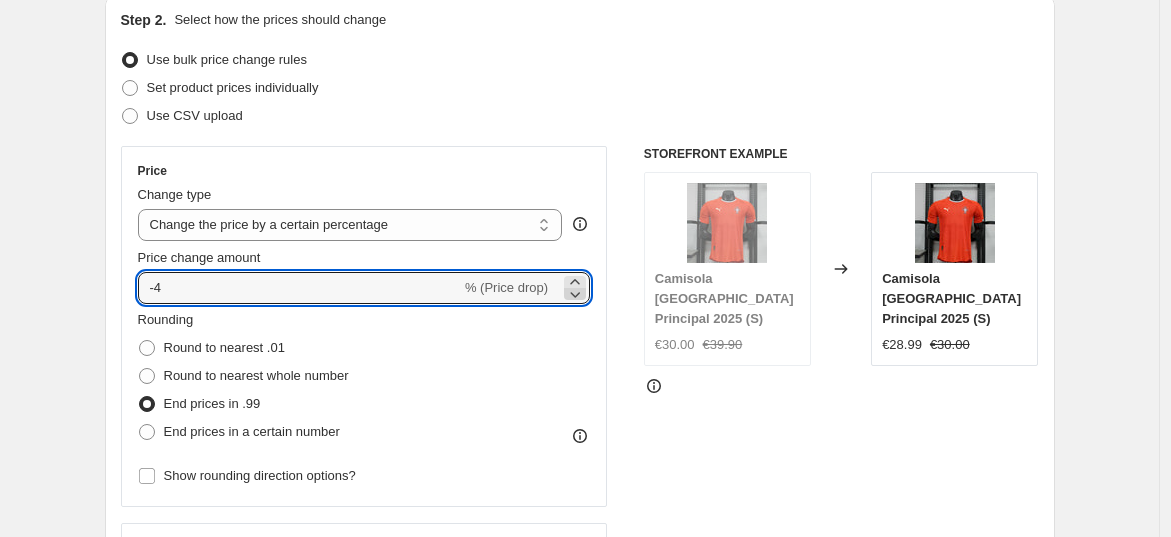 click 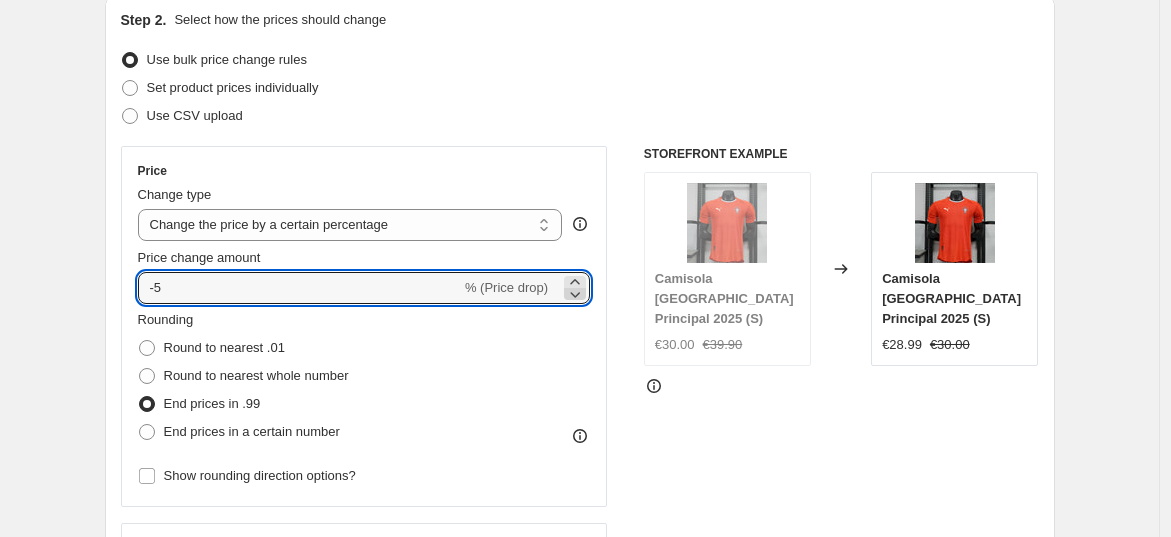 click 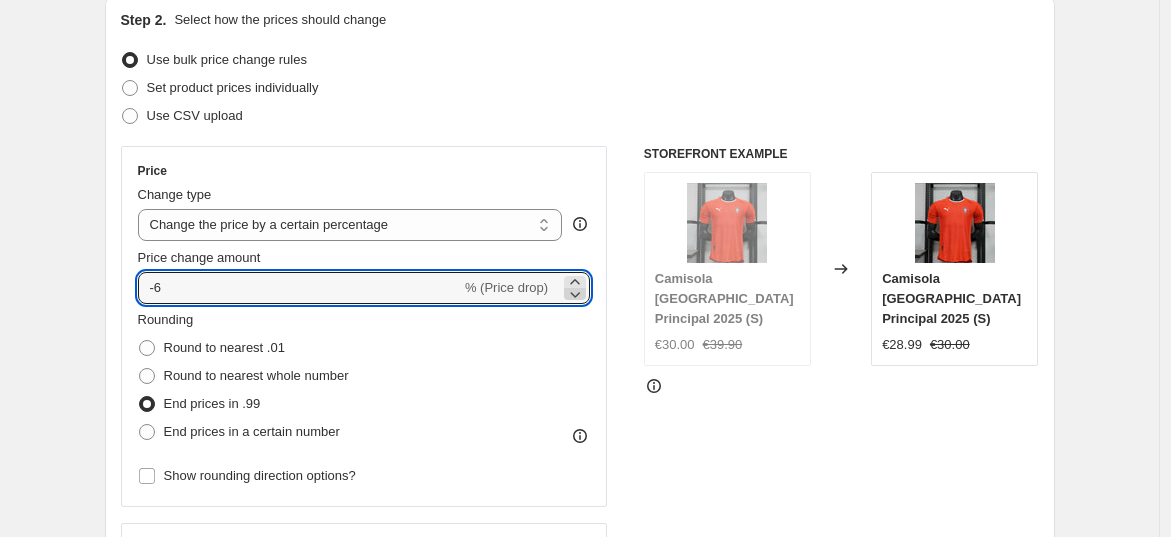 click 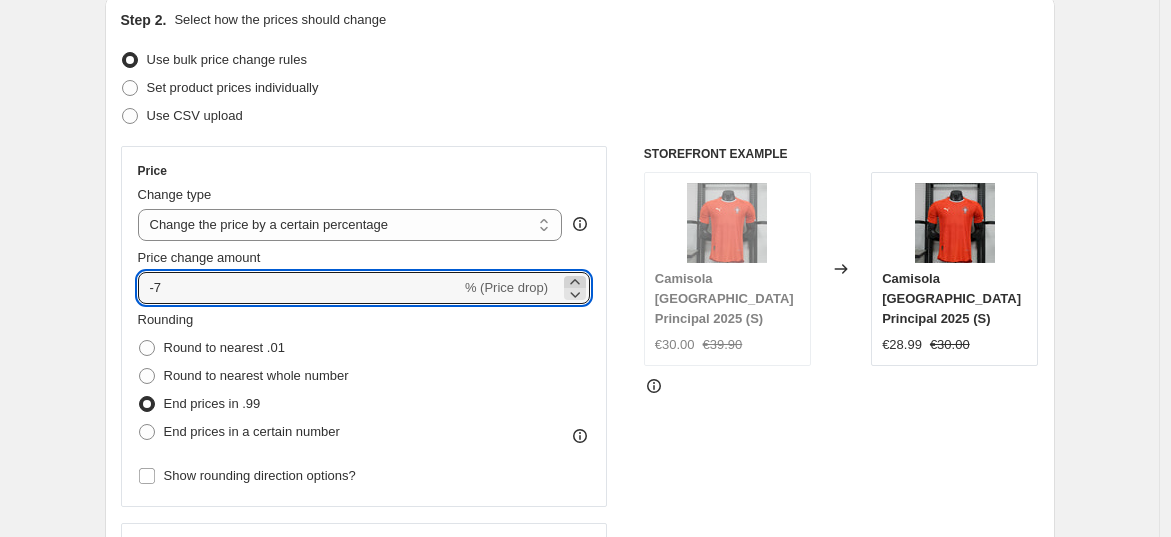 click 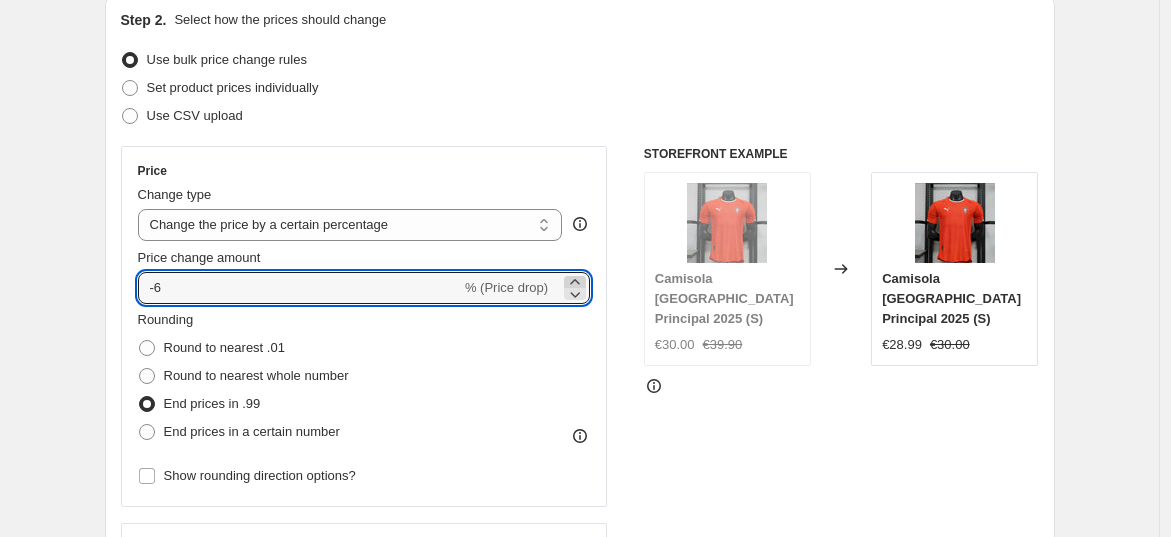 click 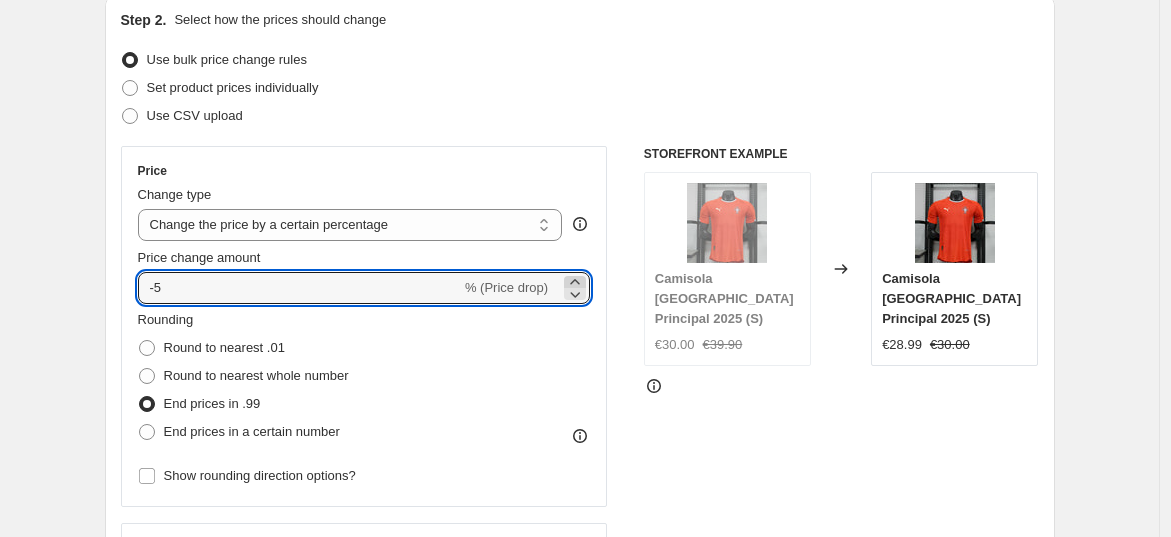 click 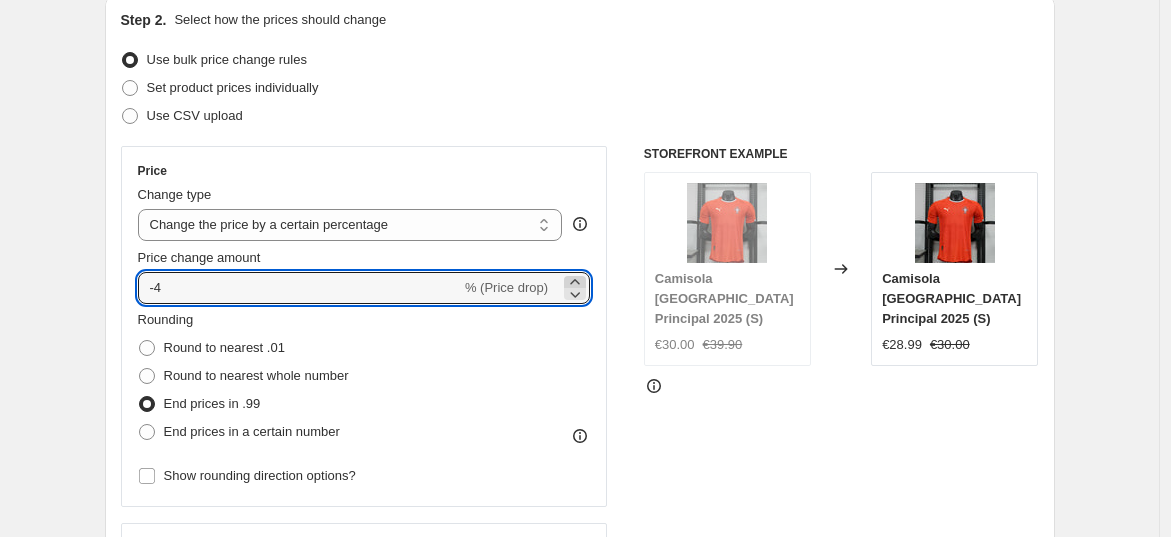 click 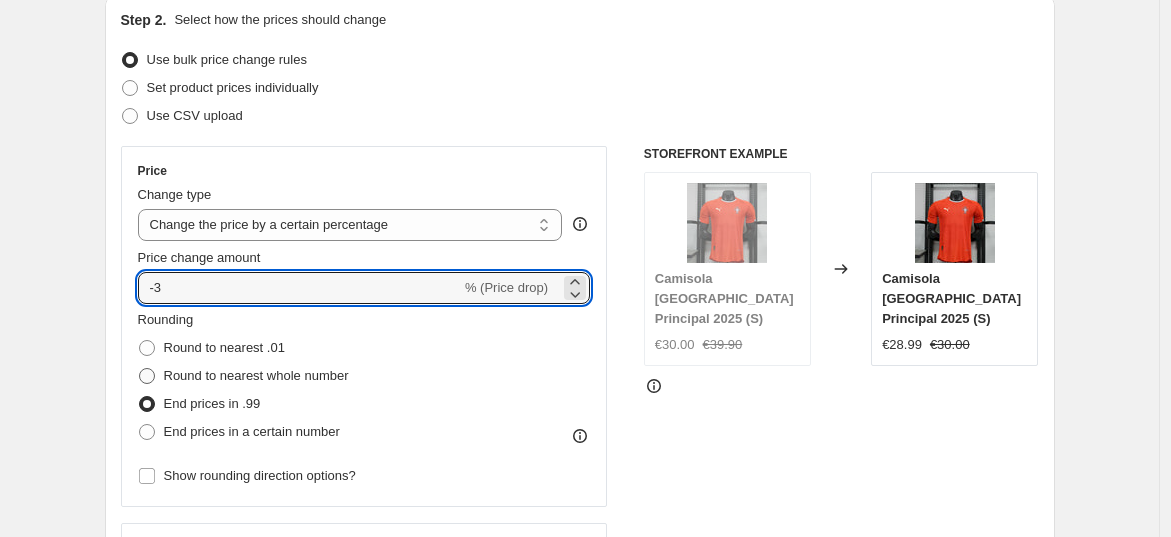 click on "Round to nearest whole number" at bounding box center (243, 376) 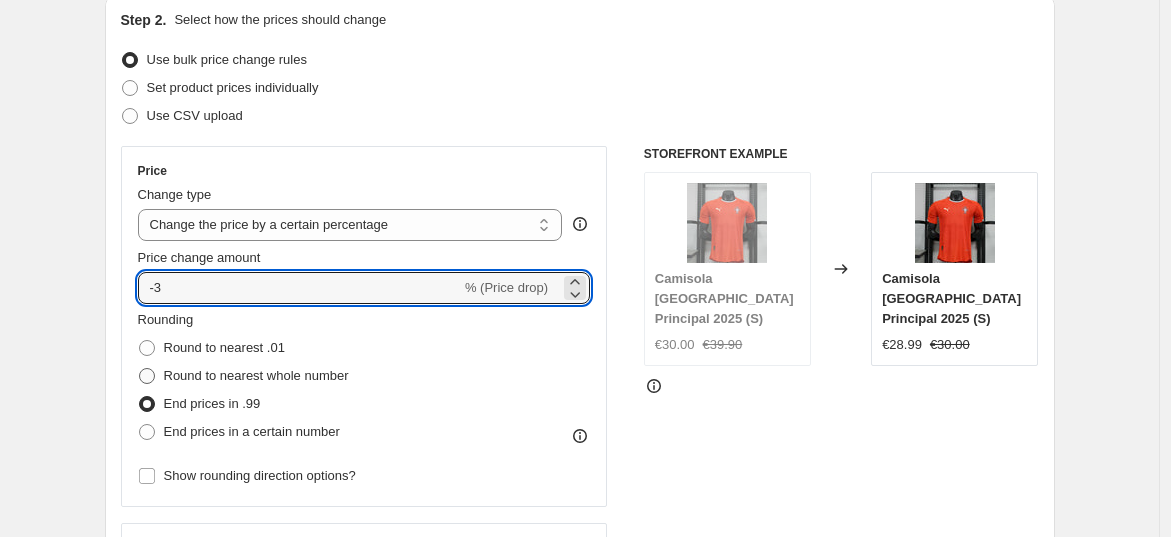 radio on "true" 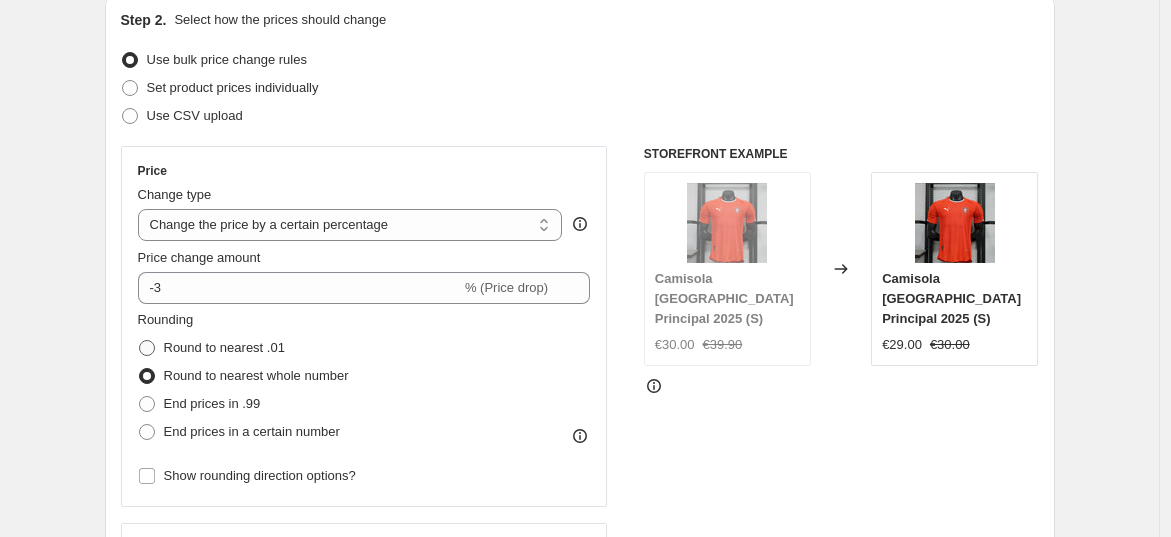 click at bounding box center (147, 348) 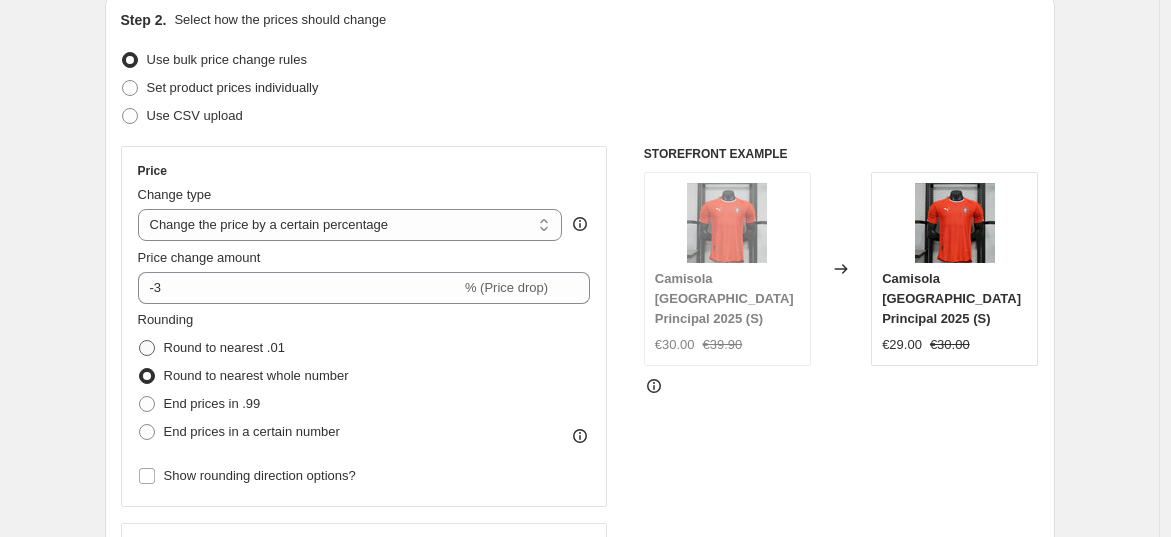 radio on "true" 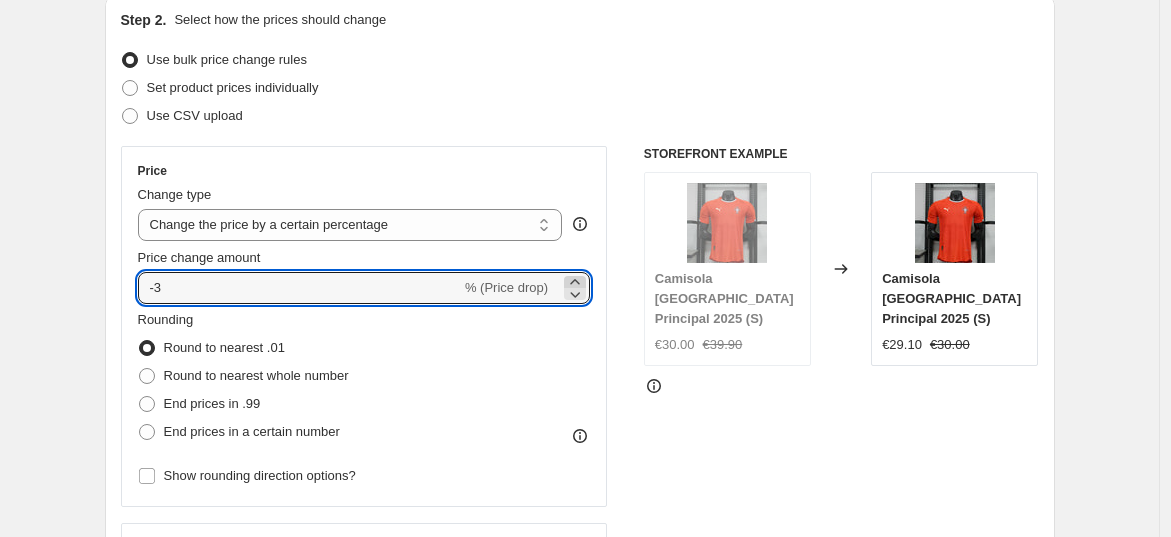 click 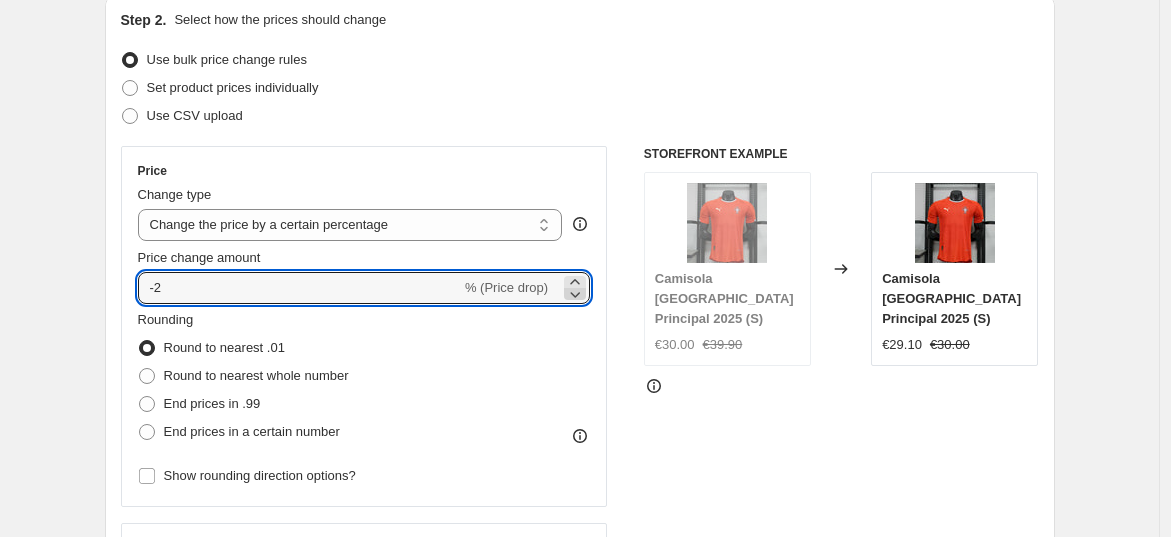 click 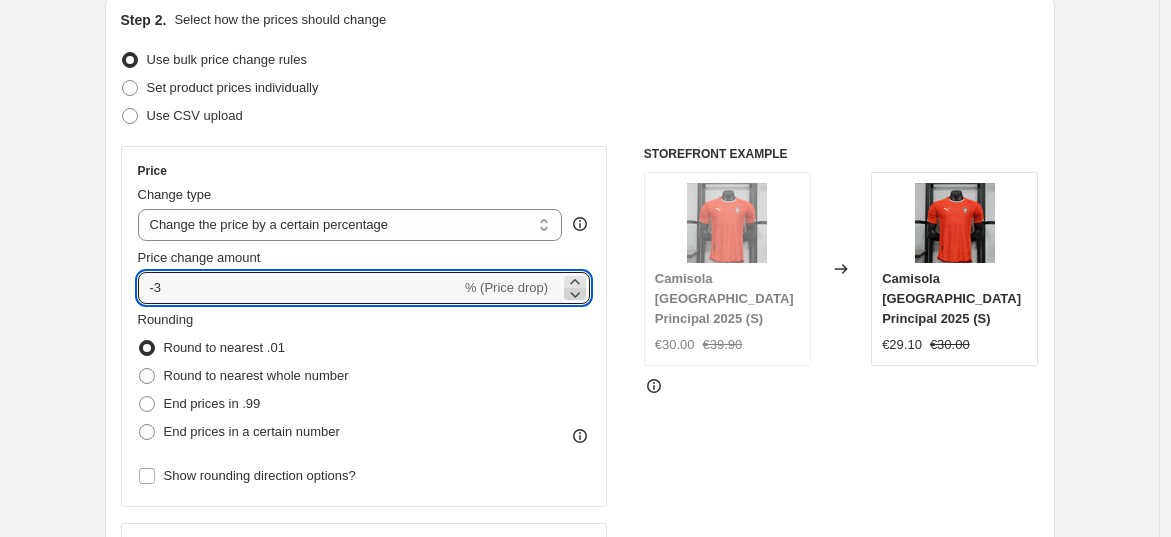 click 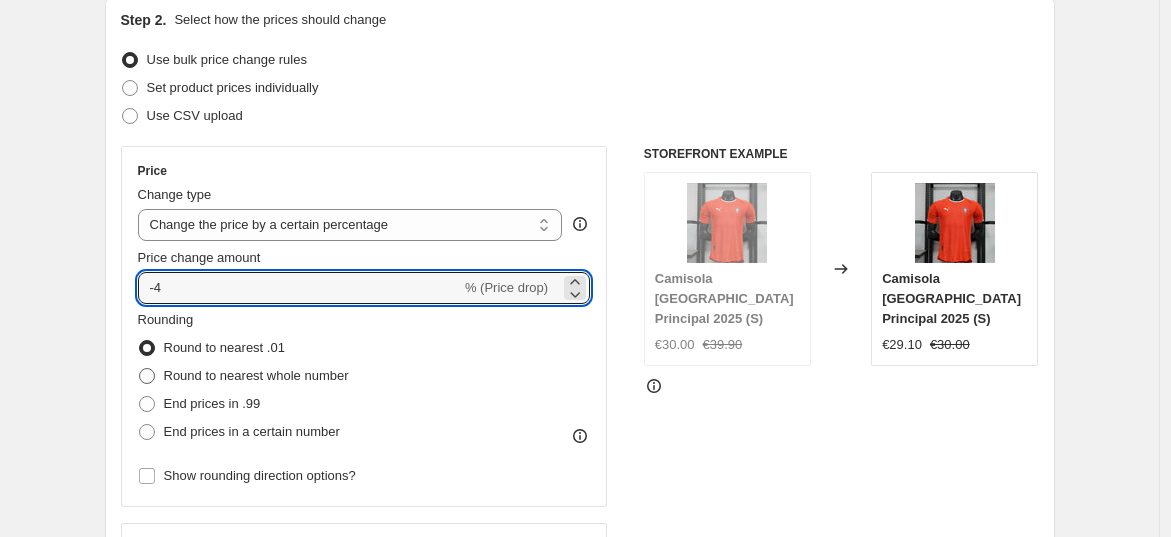 click at bounding box center (147, 376) 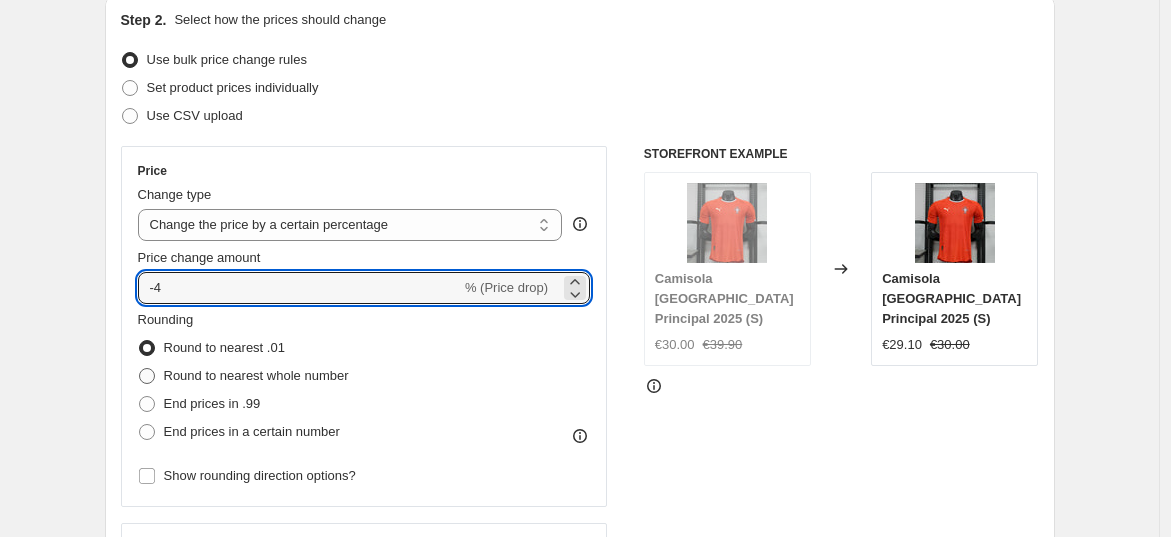 radio on "true" 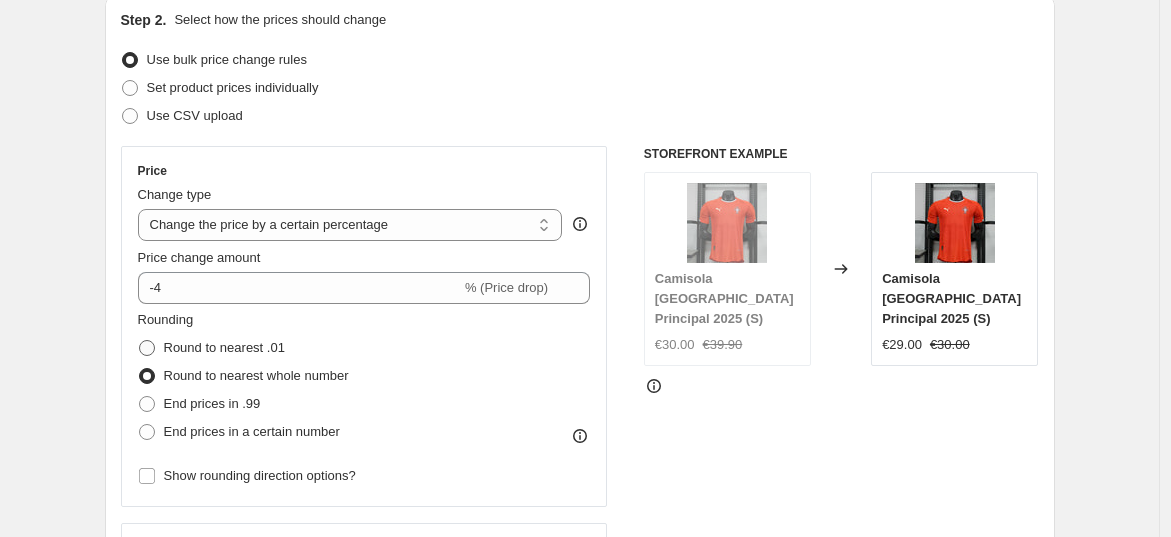 click at bounding box center [147, 348] 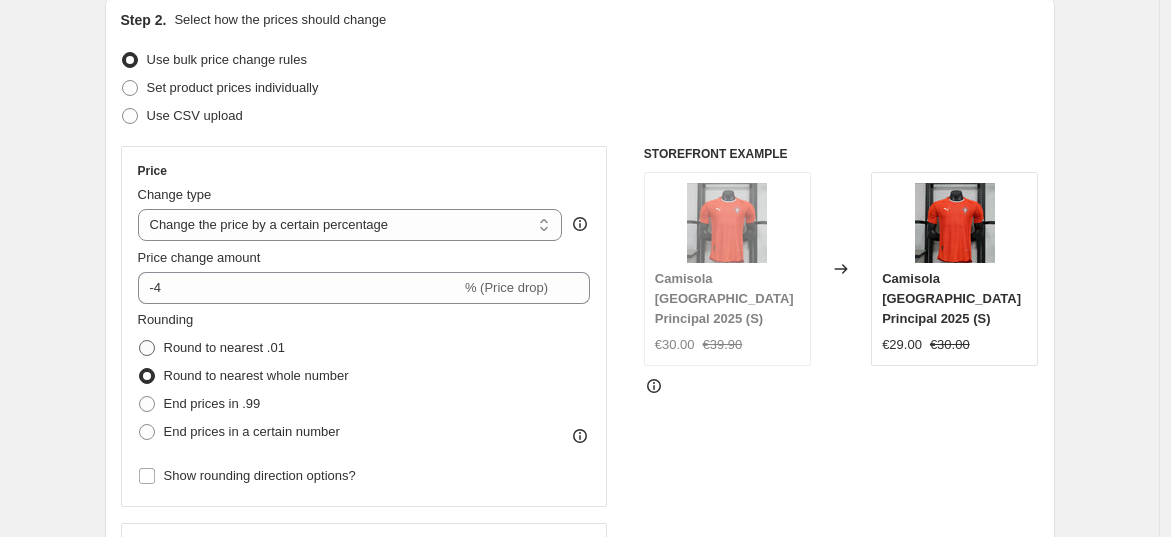 radio on "true" 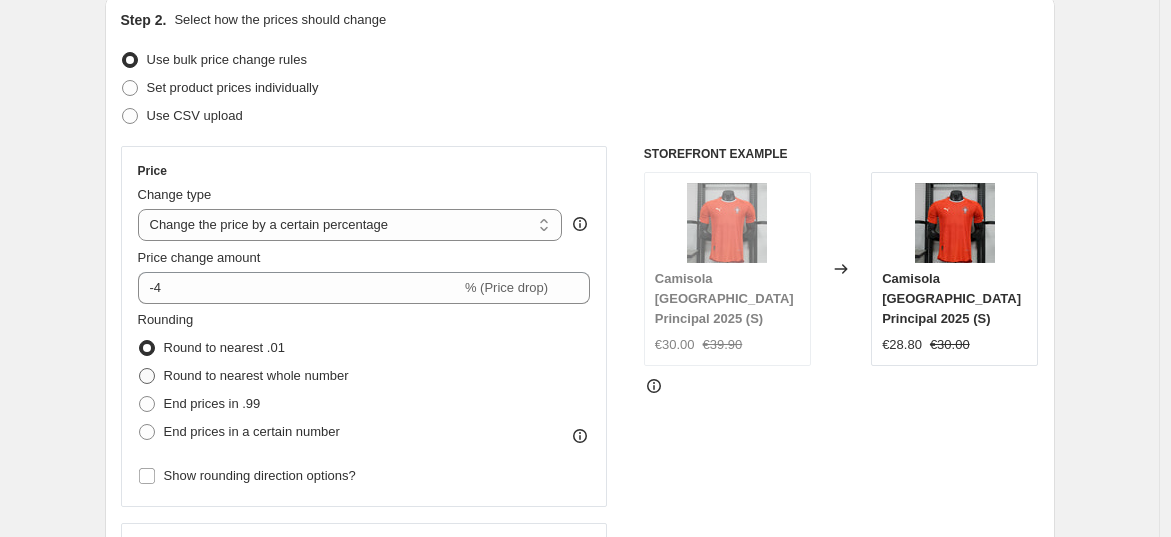 click at bounding box center [147, 376] 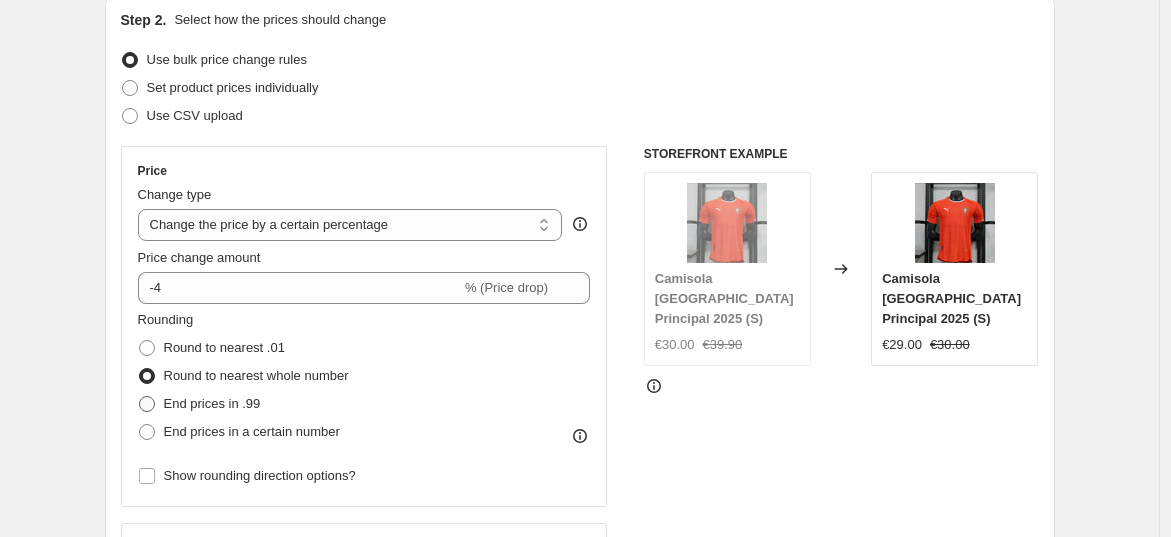 click at bounding box center (147, 404) 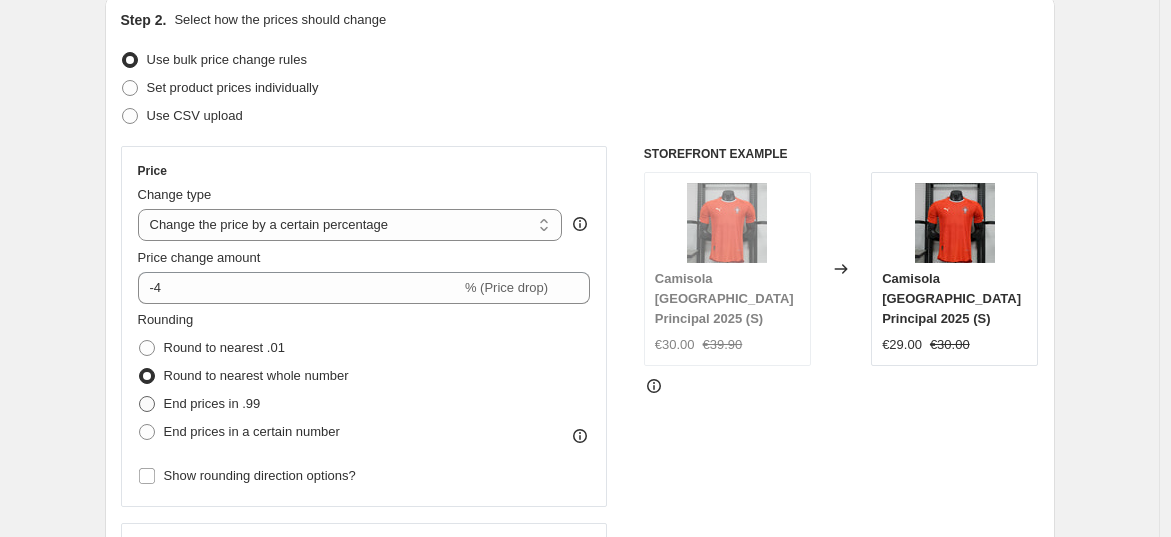 radio on "true" 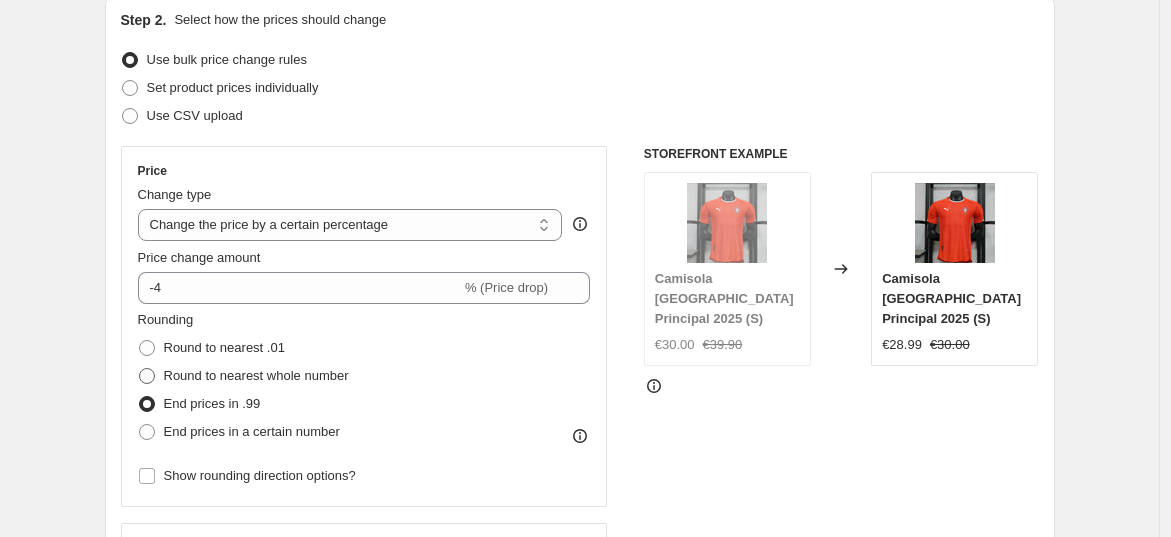 click at bounding box center (147, 376) 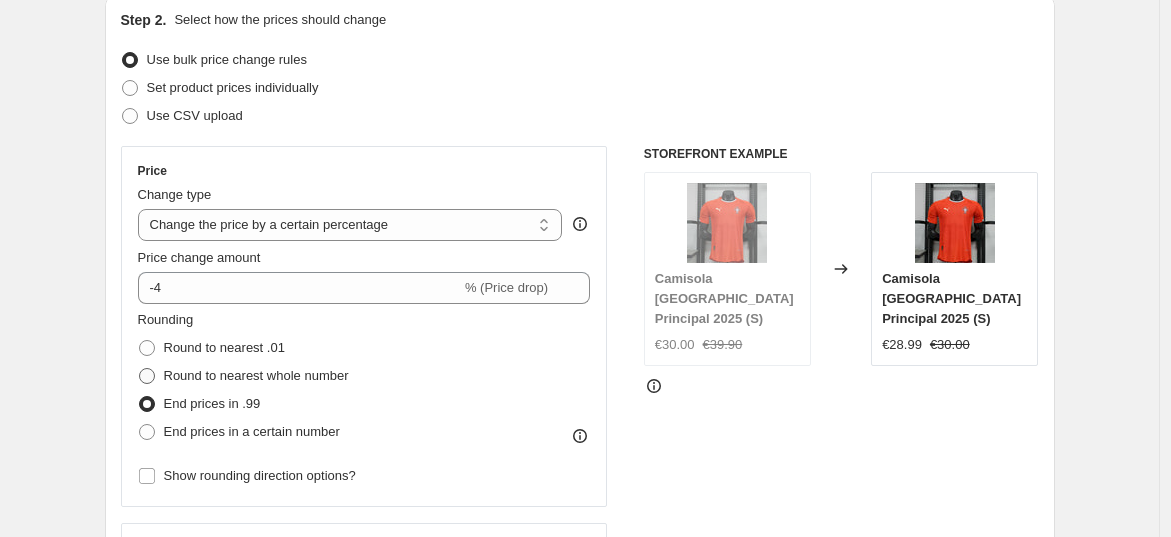 radio on "true" 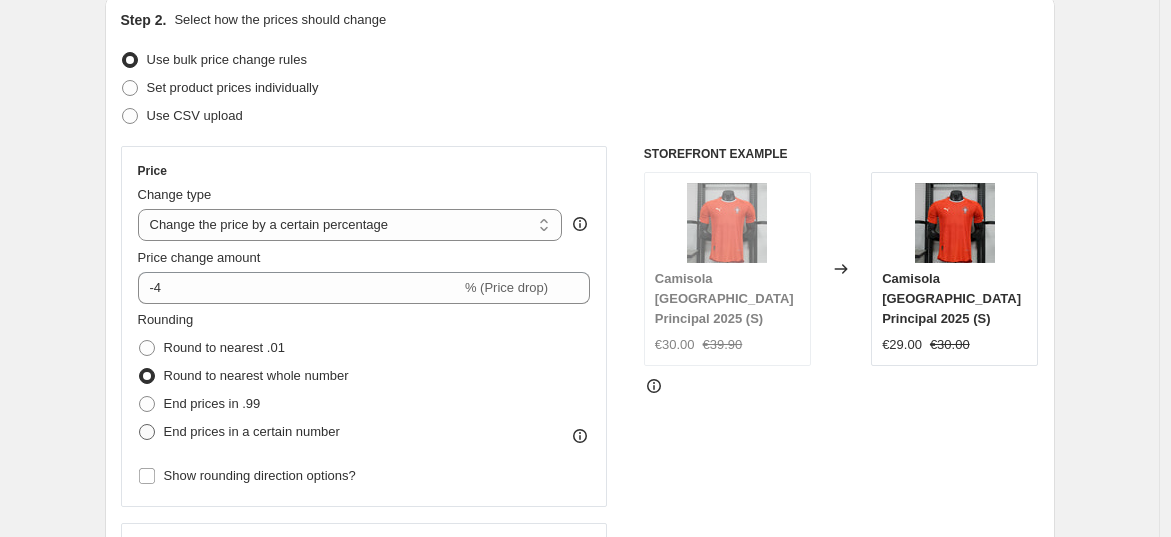 click at bounding box center (147, 432) 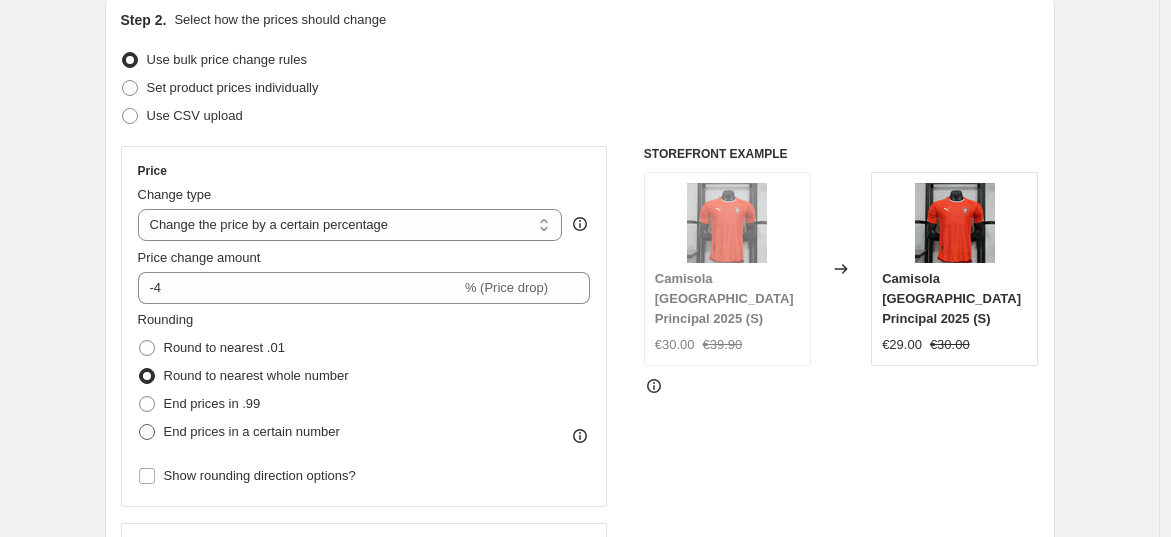 radio on "true" 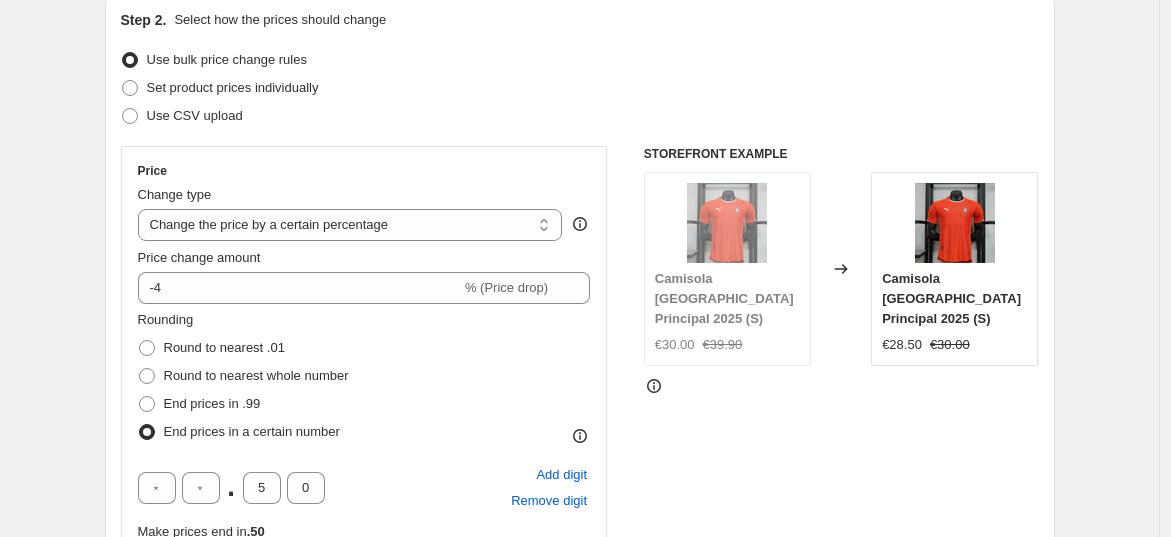 scroll, scrollTop: 333, scrollLeft: 0, axis: vertical 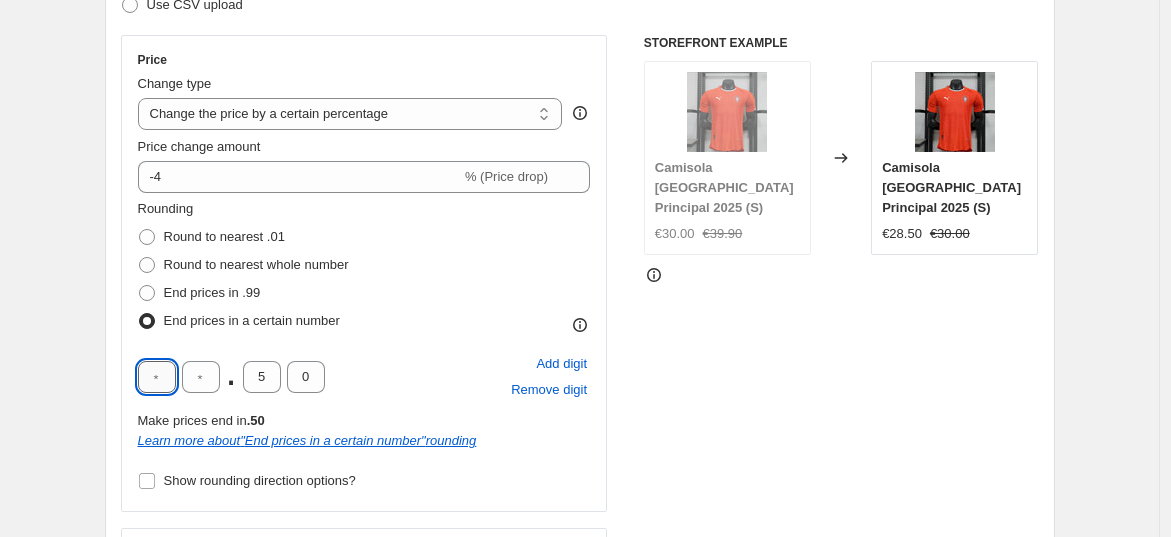click at bounding box center (157, 377) 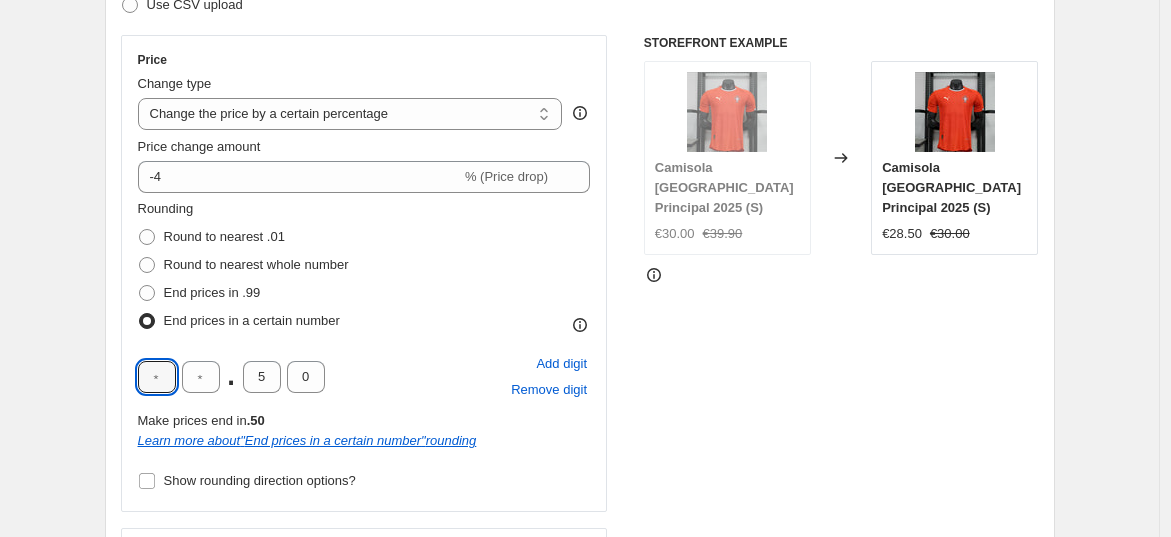 type on "2" 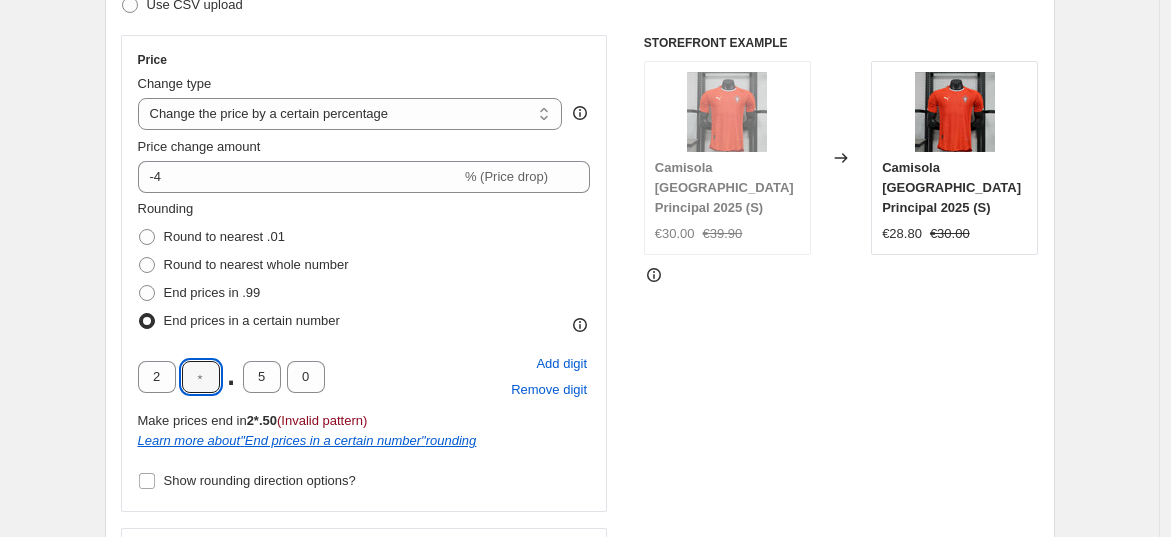 type on "9" 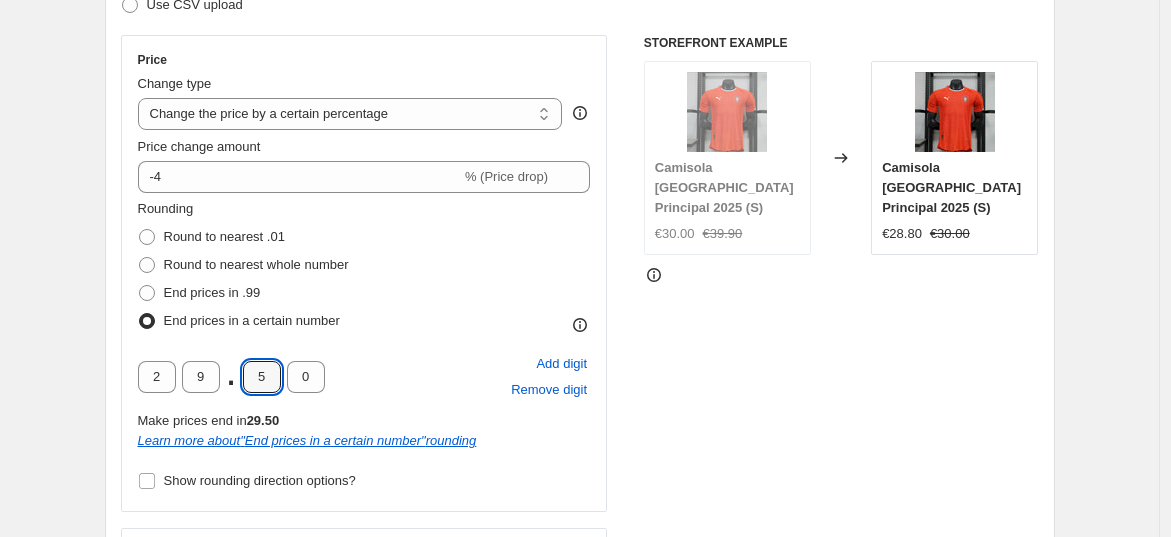 click 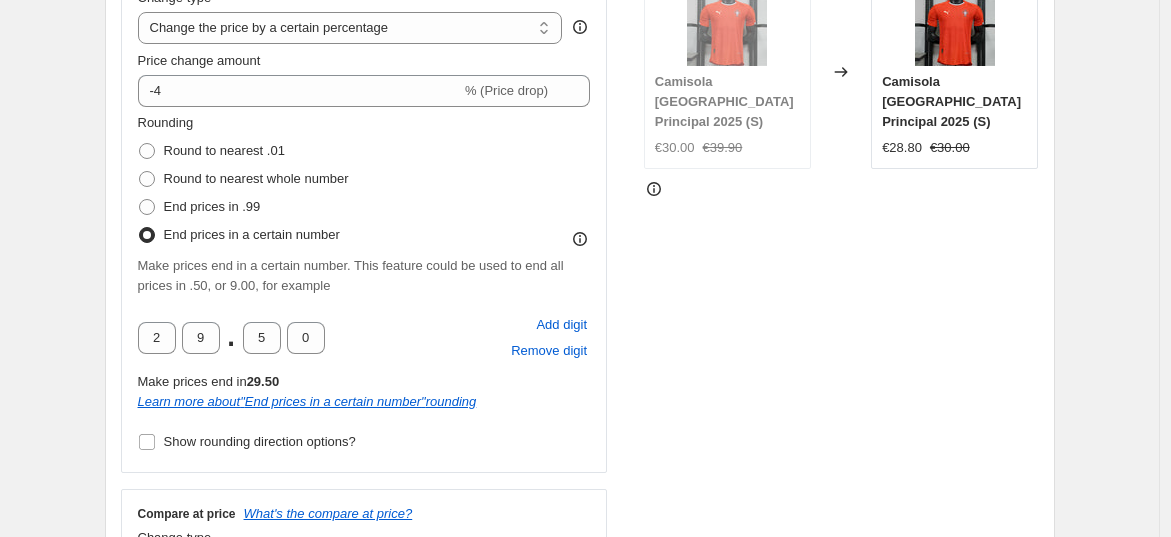 scroll, scrollTop: 444, scrollLeft: 0, axis: vertical 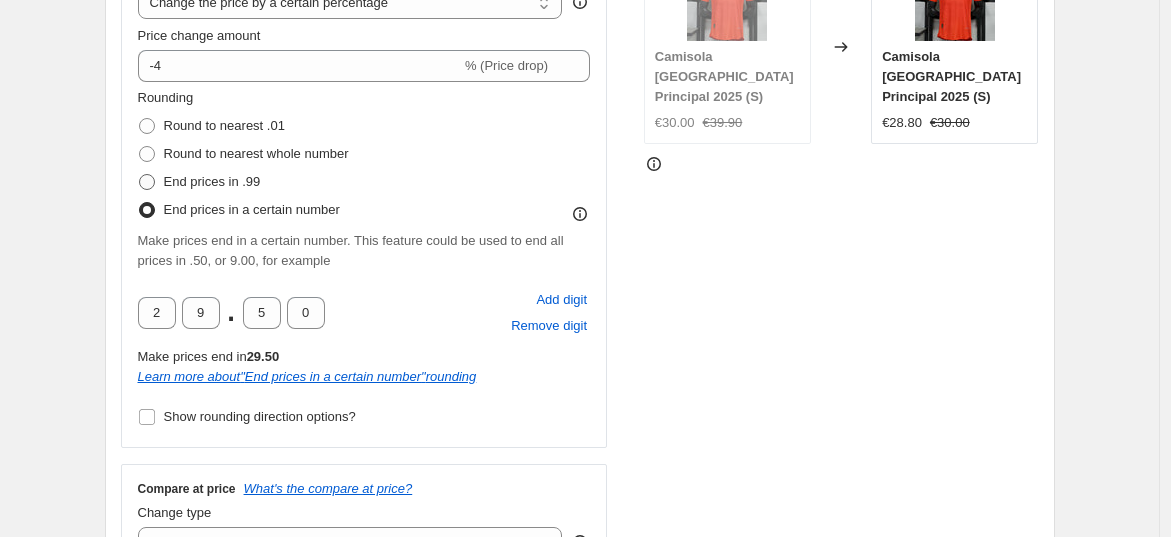 click at bounding box center (147, 182) 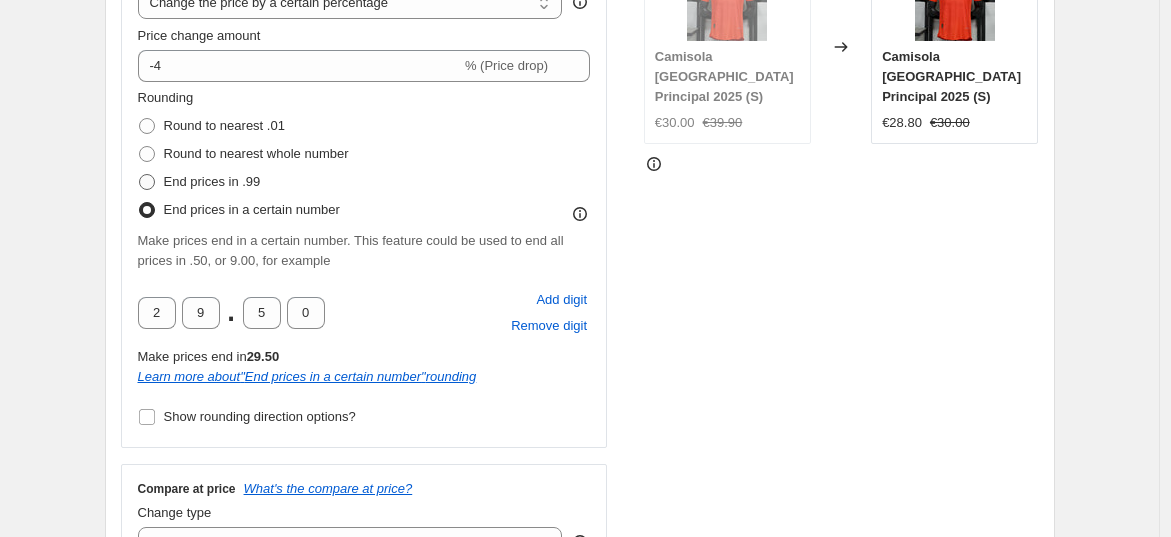 radio on "true" 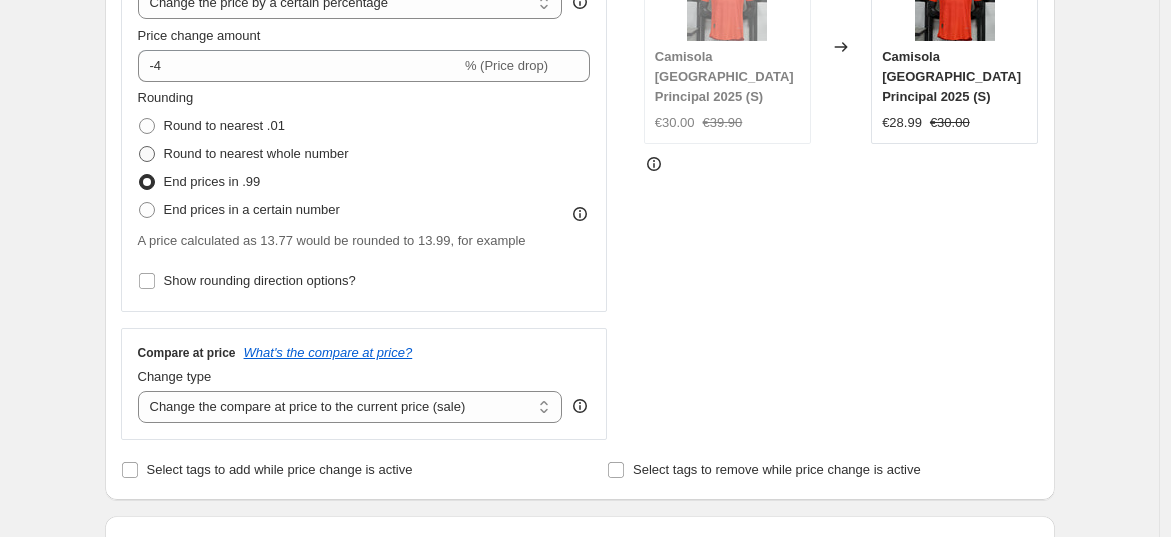 click at bounding box center [147, 154] 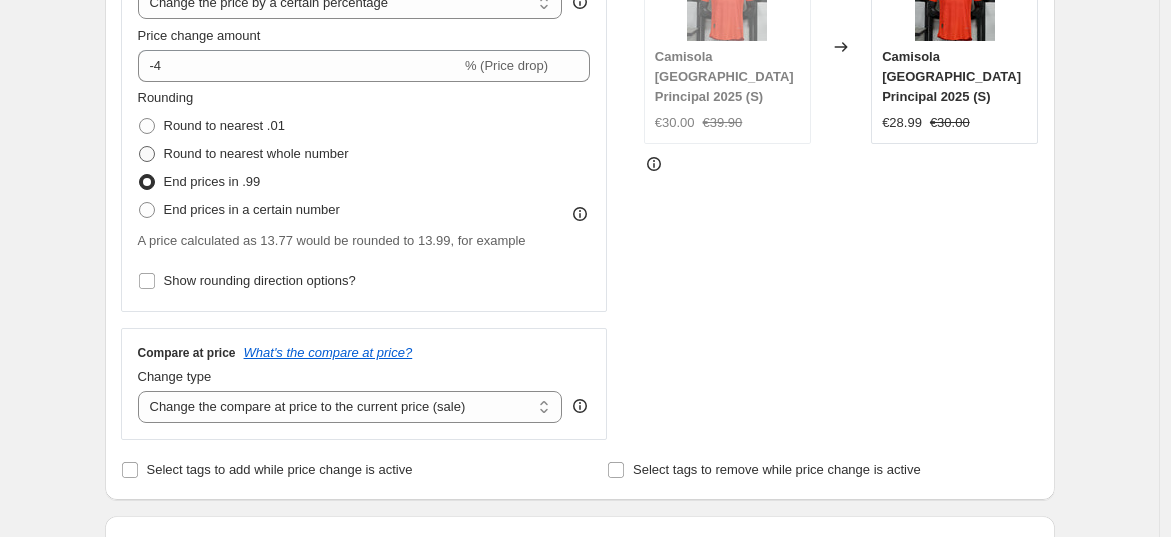 radio on "true" 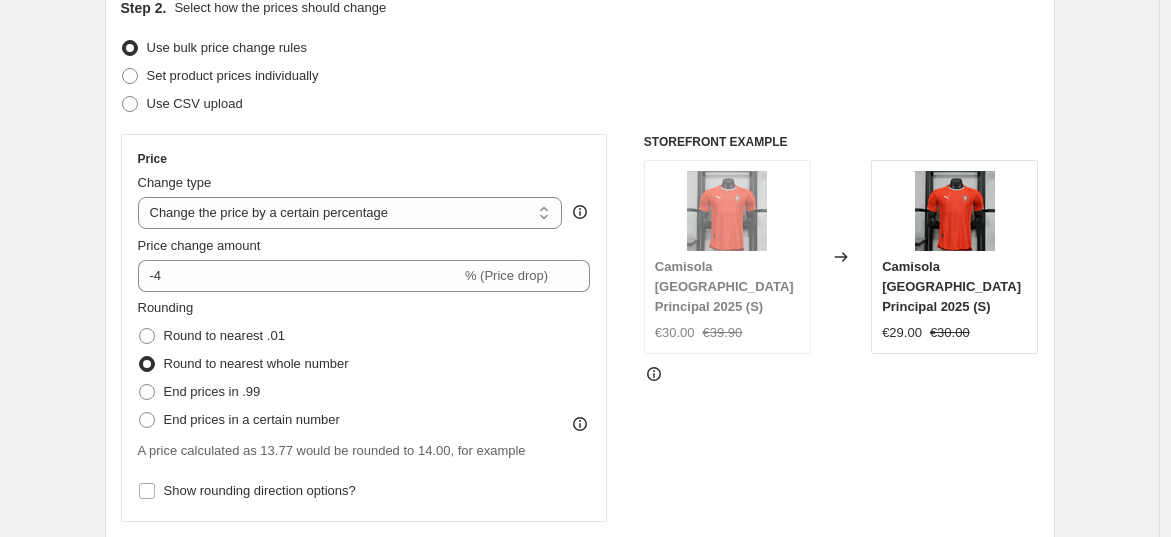 scroll, scrollTop: 222, scrollLeft: 0, axis: vertical 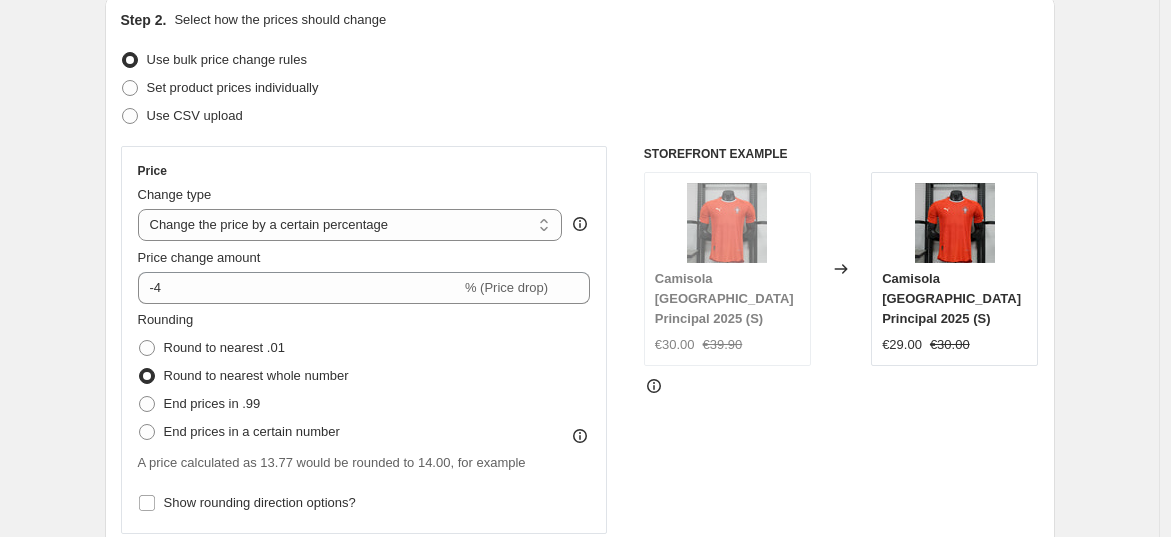 click on "Rounding Round to nearest .01 Round to nearest whole number End prices in .99 End prices in a certain number" at bounding box center (364, 378) 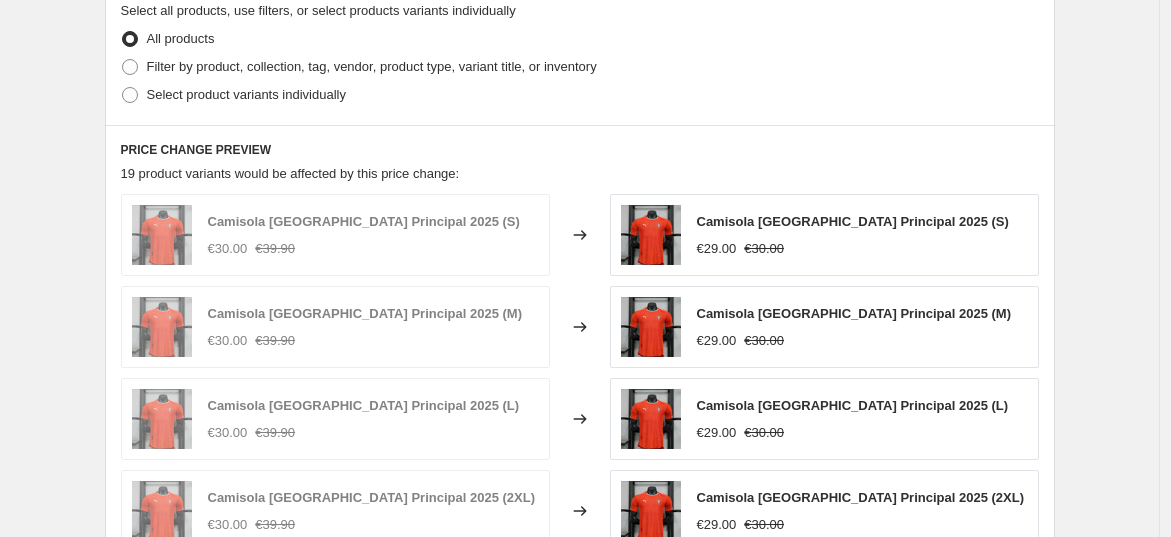 scroll, scrollTop: 1333, scrollLeft: 0, axis: vertical 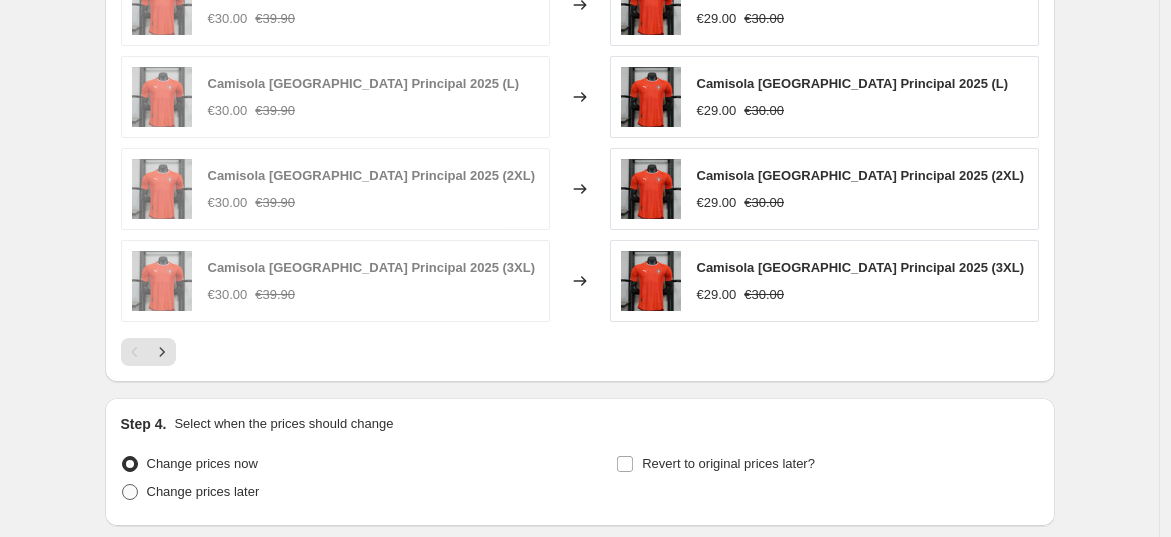 click at bounding box center (130, 492) 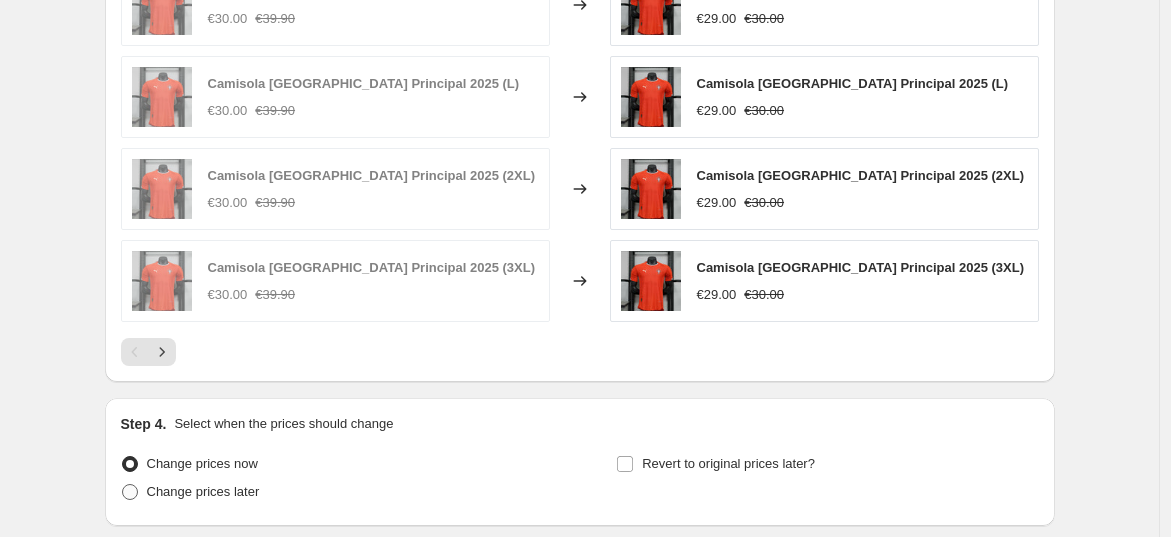radio on "true" 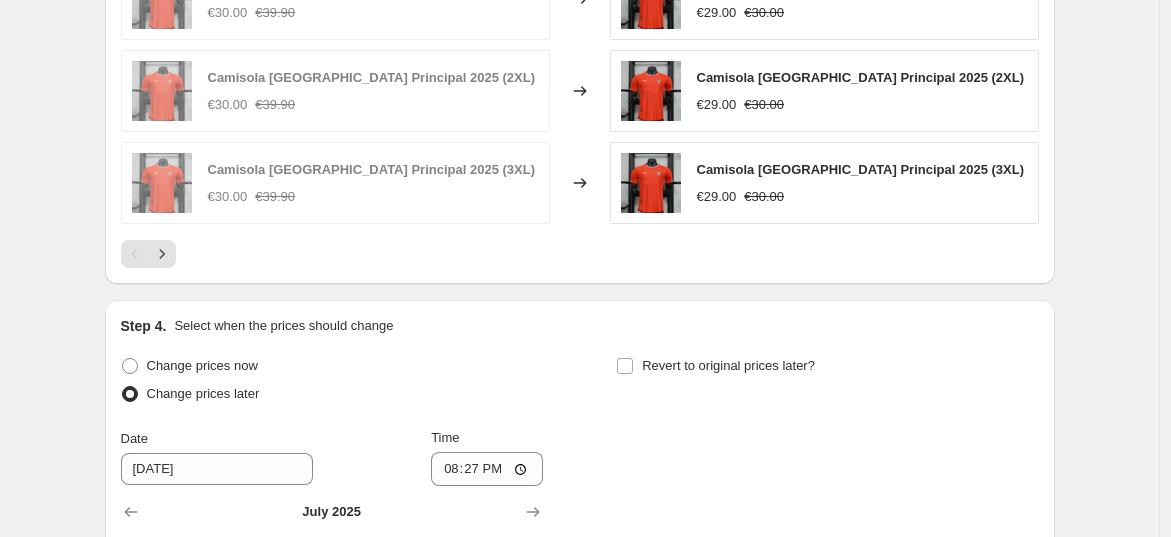 scroll, scrollTop: 1555, scrollLeft: 0, axis: vertical 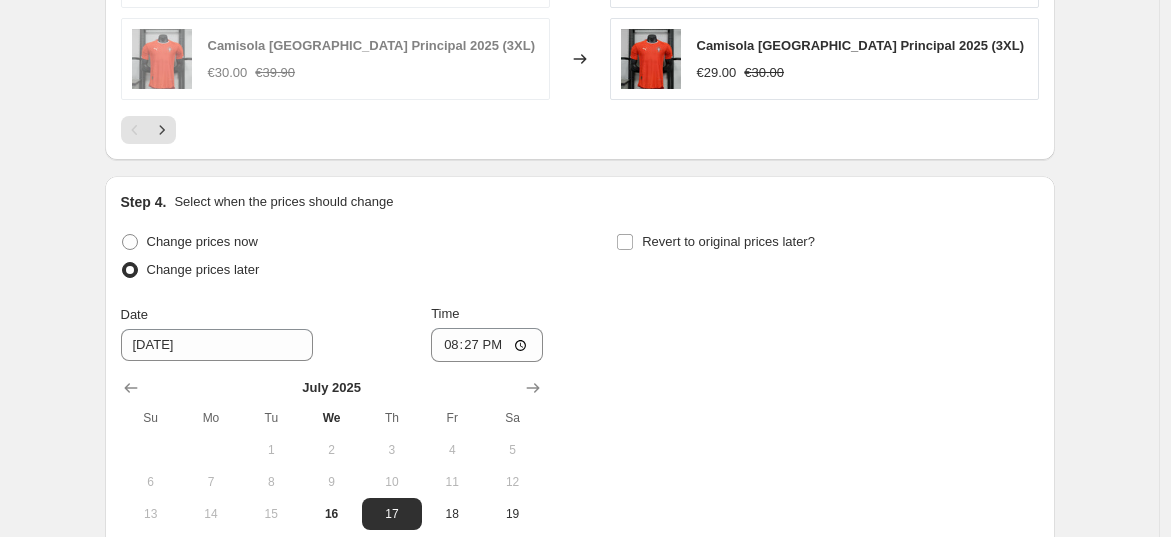 click at bounding box center [130, 270] 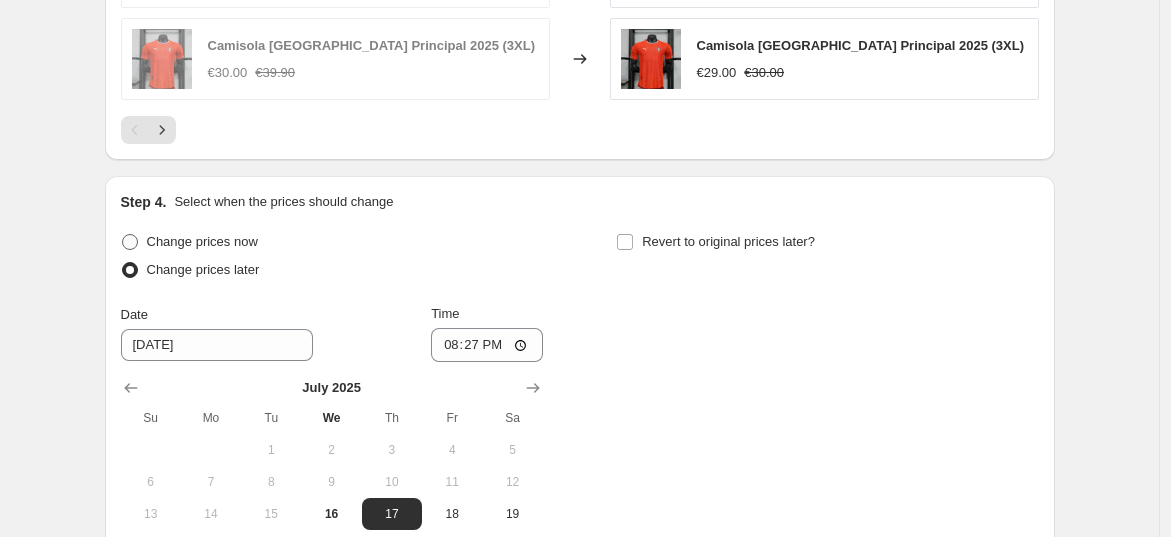 click at bounding box center [130, 242] 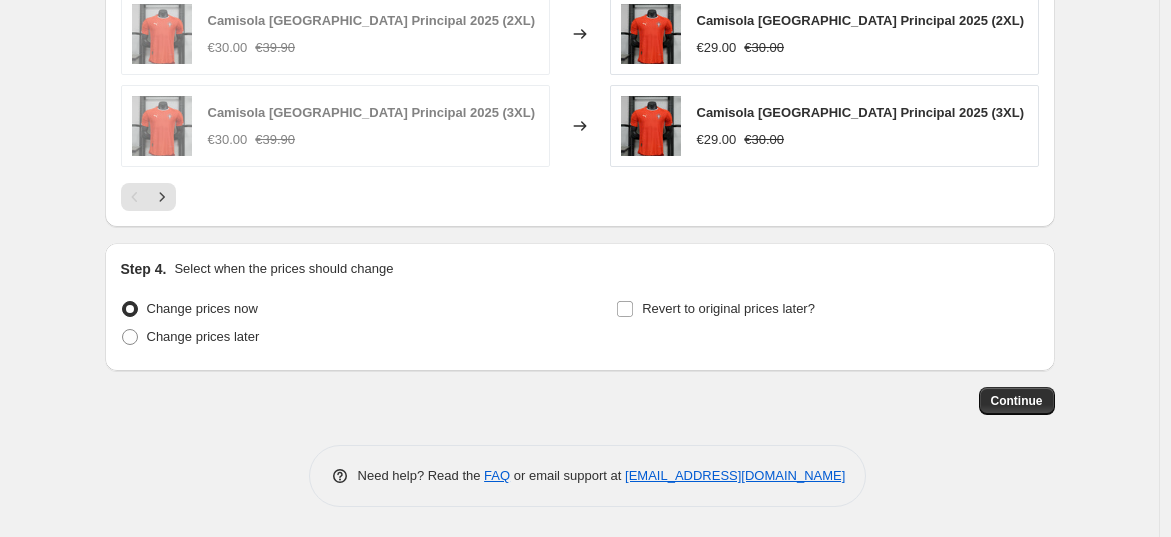 scroll, scrollTop: 1484, scrollLeft: 0, axis: vertical 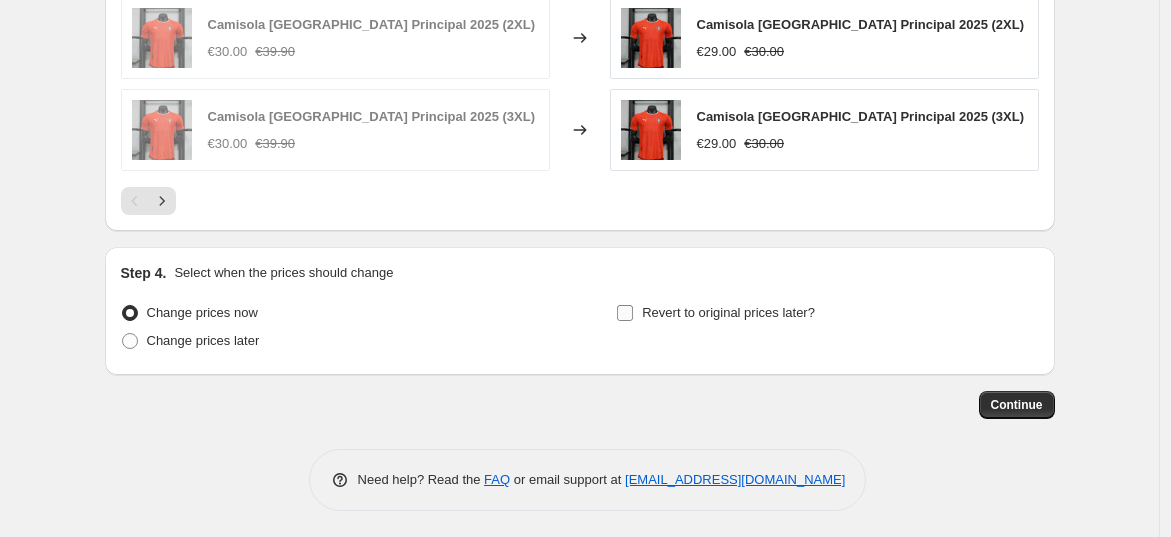 click on "Revert to original prices later?" at bounding box center (625, 313) 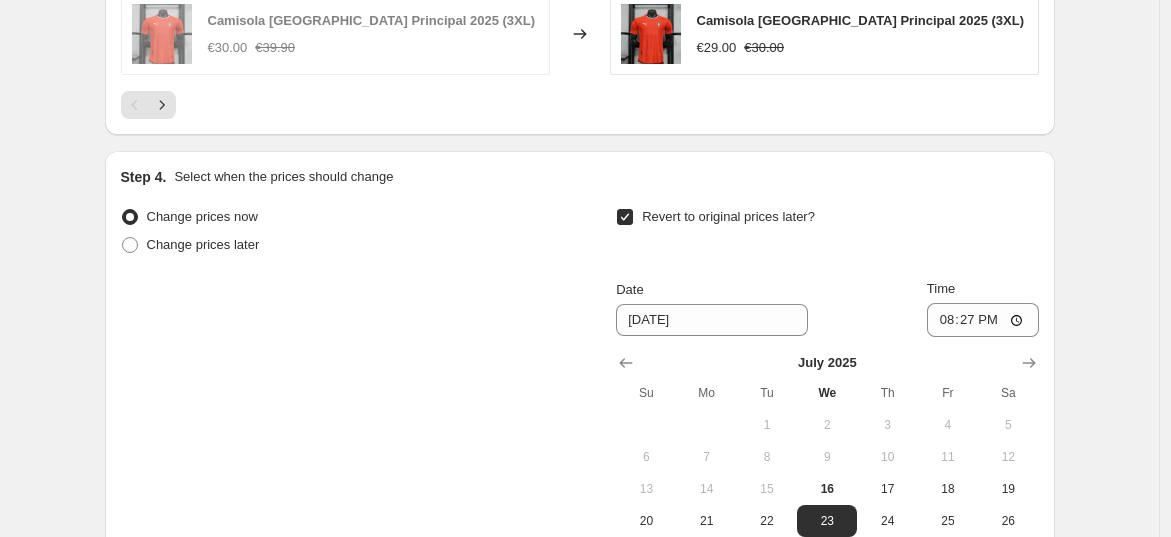 scroll, scrollTop: 1595, scrollLeft: 0, axis: vertical 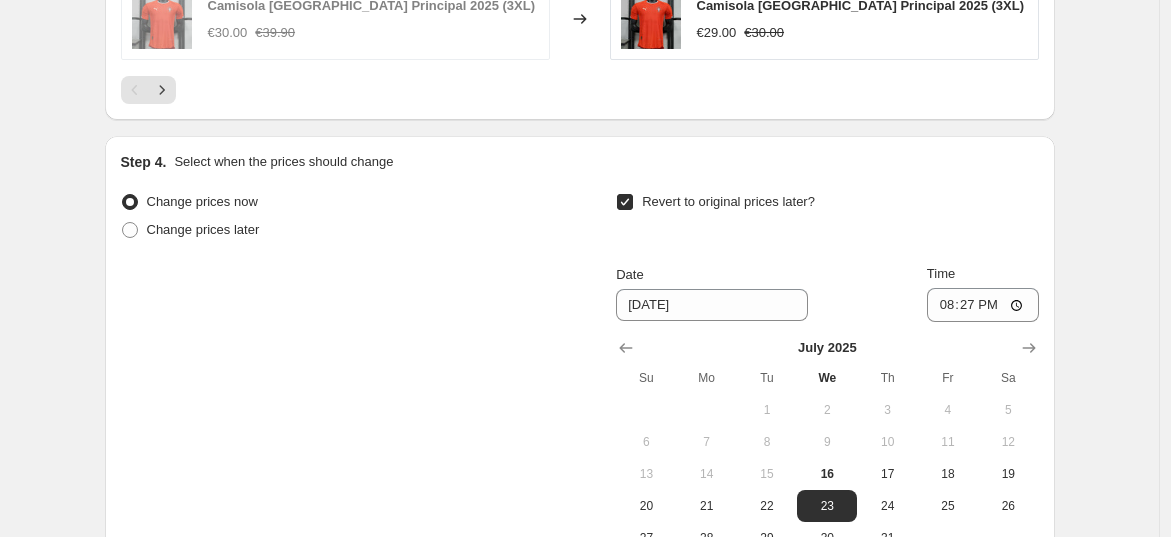 click on "Revert to original prices later?" at bounding box center [625, 202] 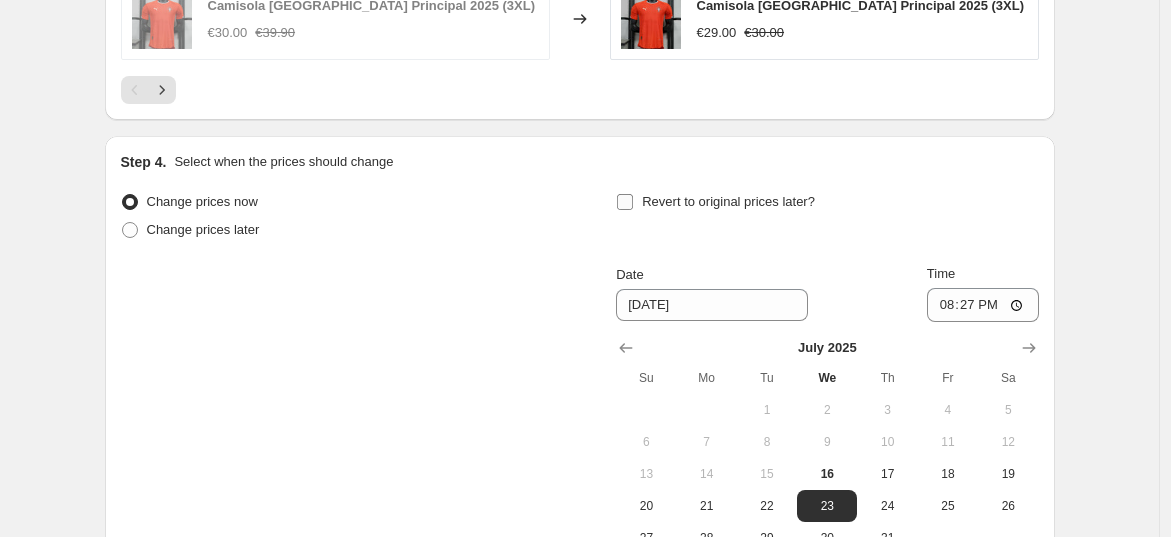 checkbox on "false" 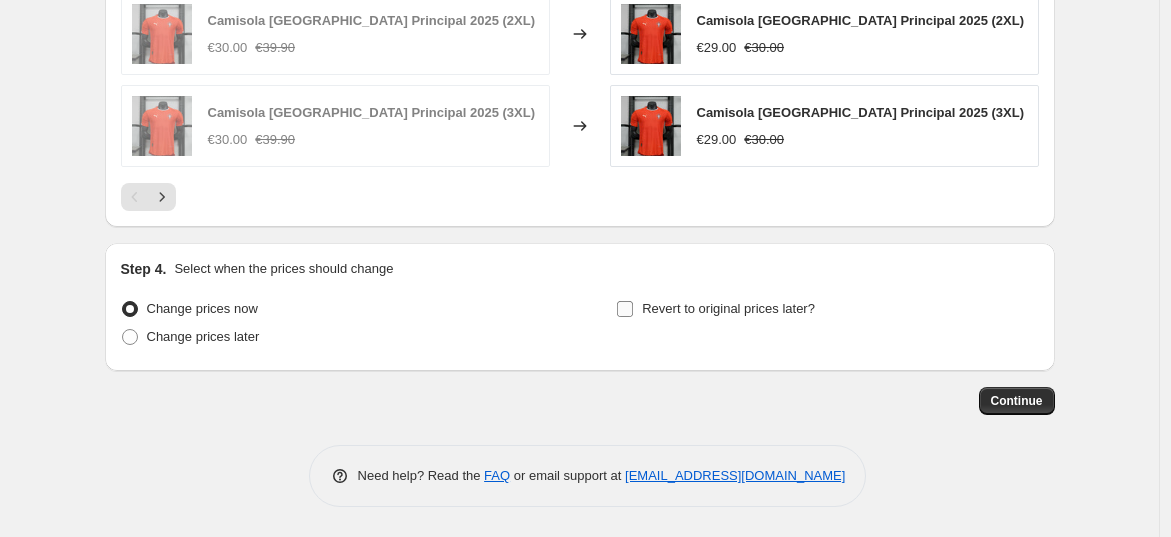 scroll, scrollTop: 1484, scrollLeft: 0, axis: vertical 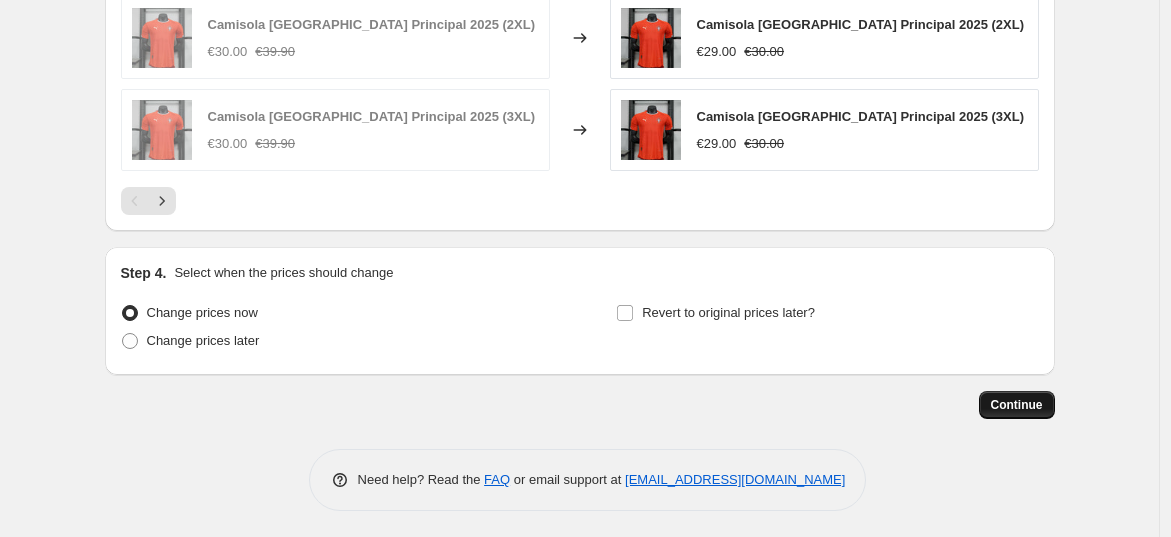 click on "Continue" at bounding box center [1017, 405] 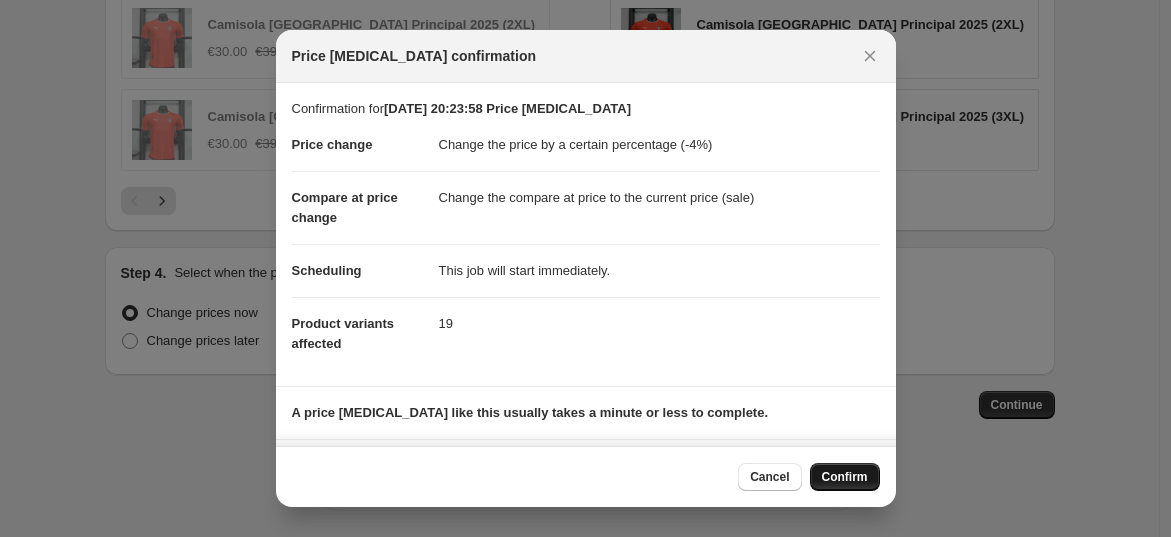 click on "Confirm" at bounding box center (845, 477) 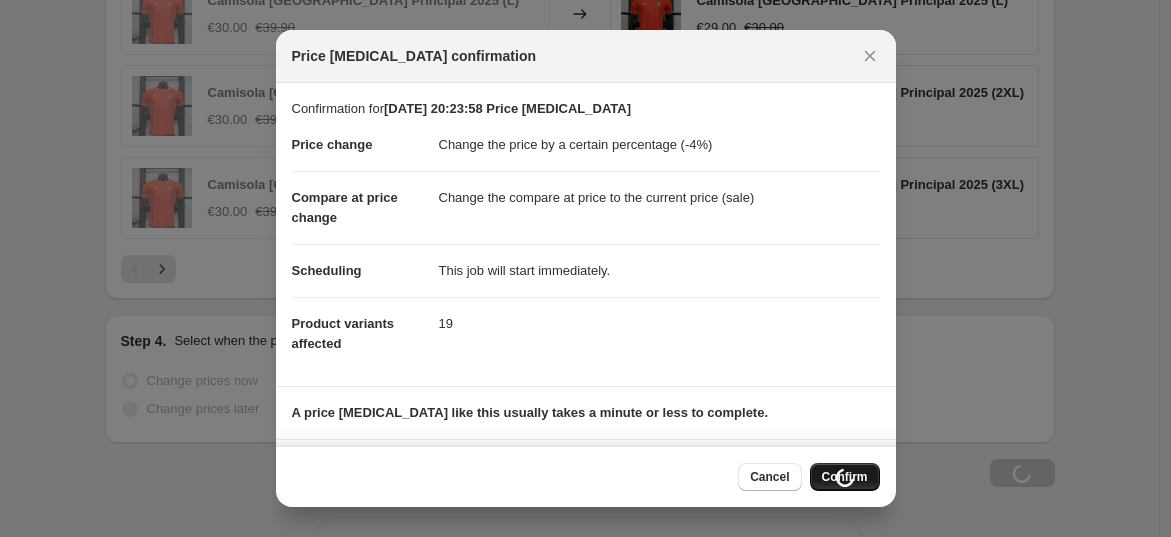 scroll, scrollTop: 1552, scrollLeft: 0, axis: vertical 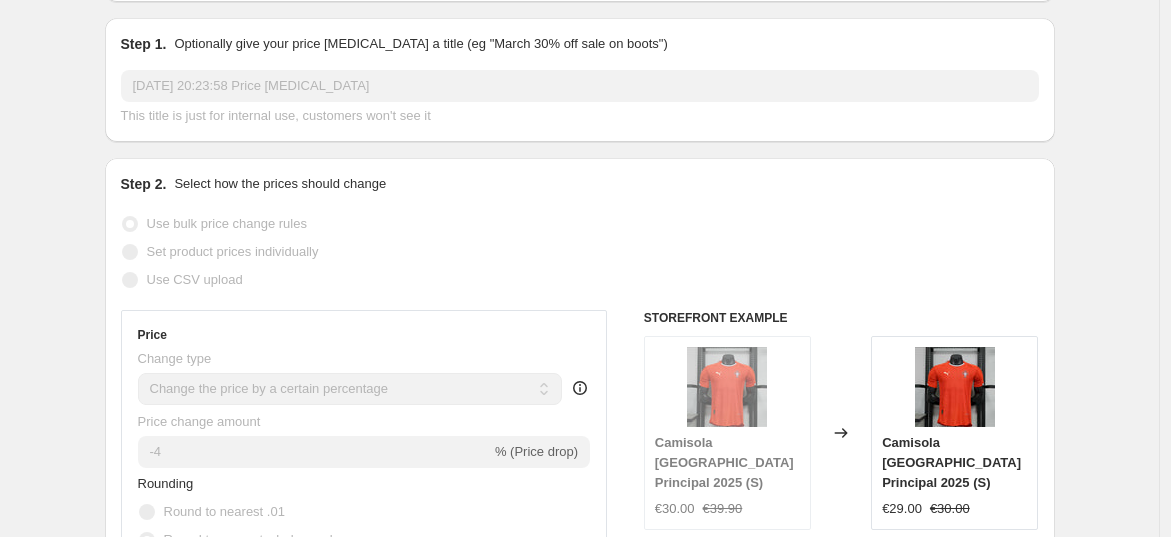 select on "percentage" 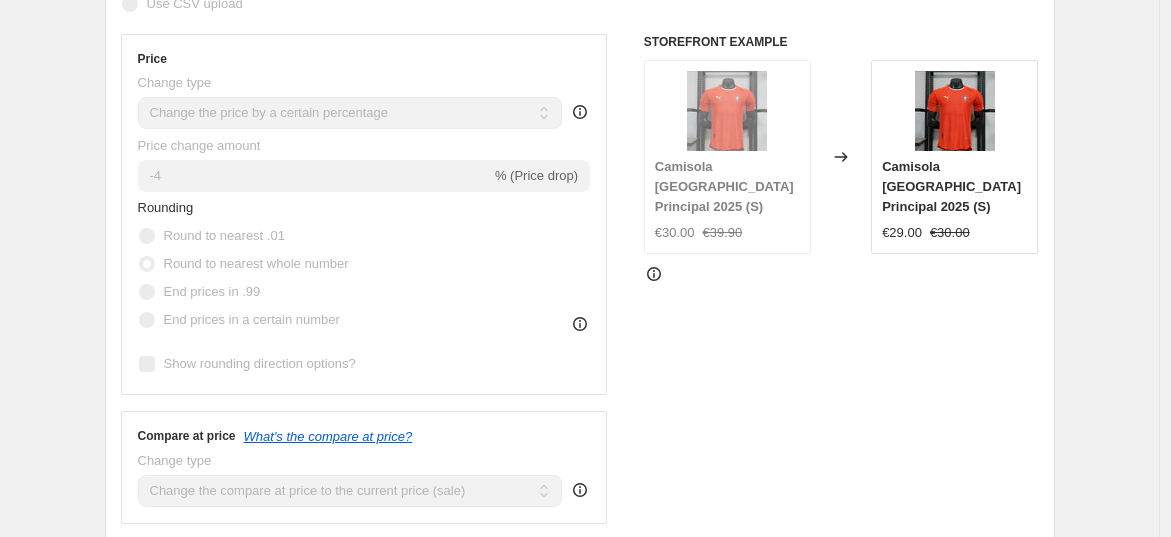 scroll, scrollTop: 555, scrollLeft: 0, axis: vertical 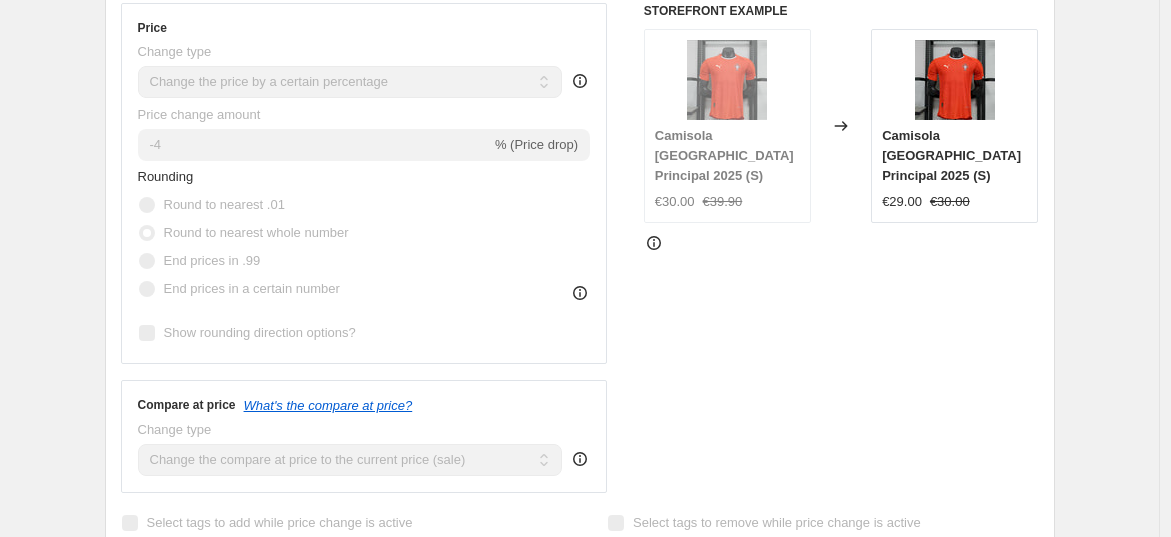 click on "STOREFRONT EXAMPLE Camisola [GEOGRAPHIC_DATA] Principal 2025 (S) €30.00 €39.90 Changed to Camisola [GEOGRAPHIC_DATA] Principal 2025 (S) €29.00 €30.00" at bounding box center (841, 248) 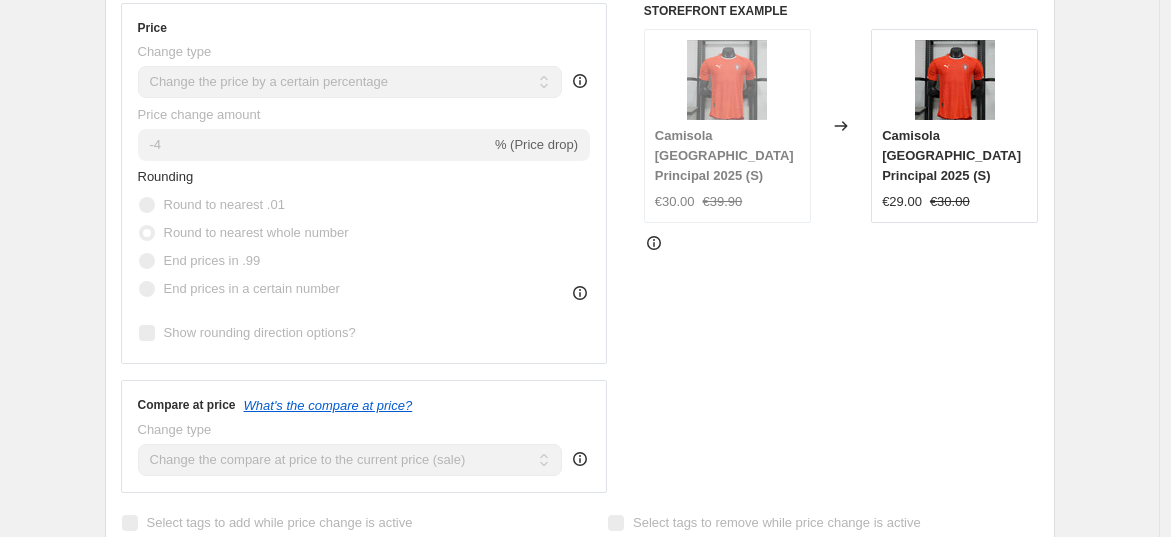 click on "Camisola [GEOGRAPHIC_DATA] Principal 2025 (S) €29.00 €30.00" at bounding box center [954, 126] 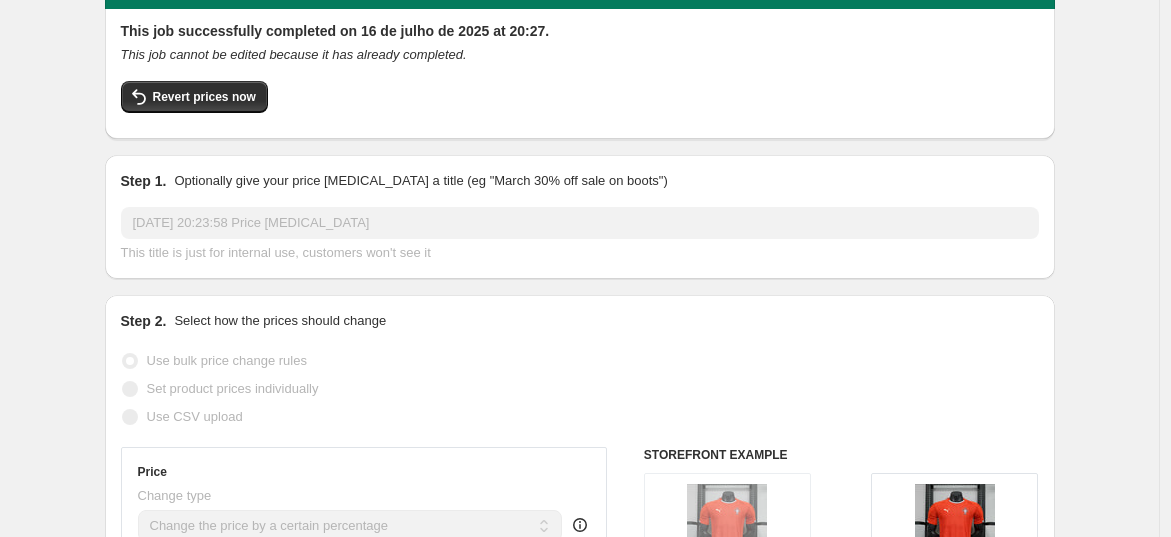 scroll, scrollTop: 0, scrollLeft: 0, axis: both 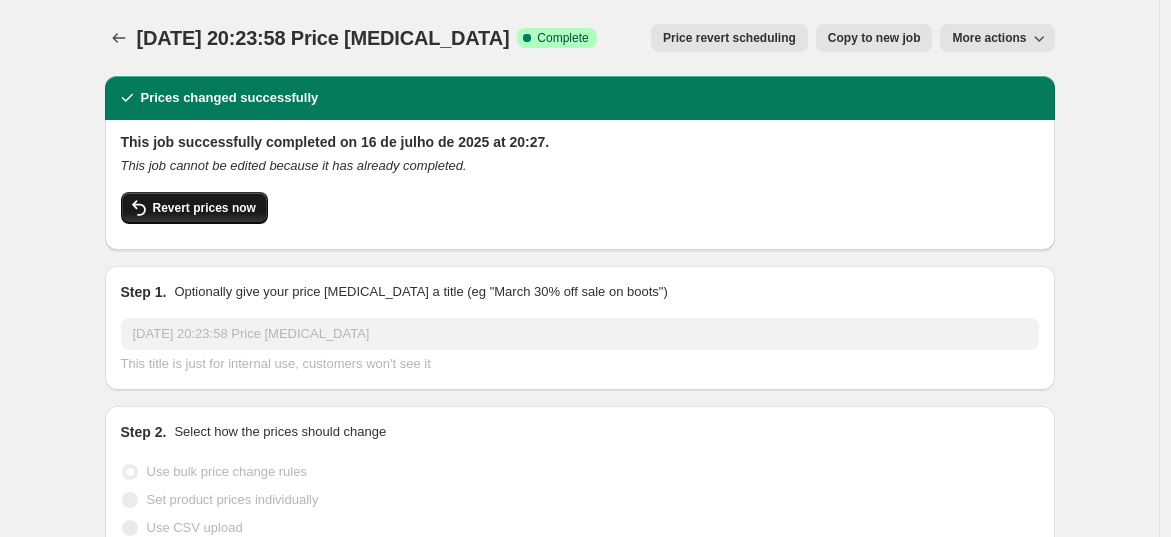 click on "Revert prices now" at bounding box center (204, 208) 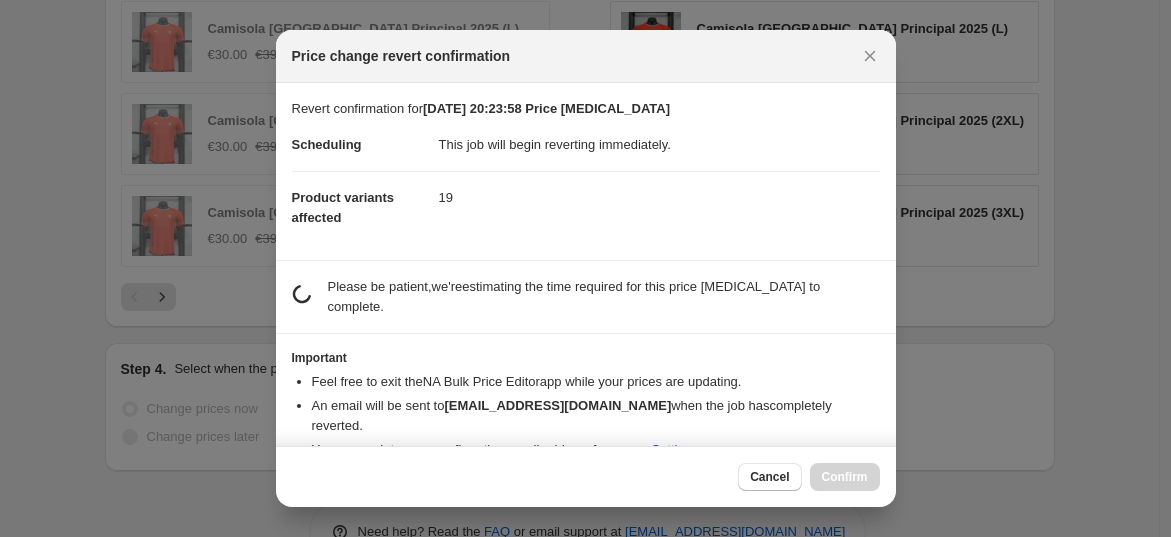 scroll, scrollTop: 0, scrollLeft: 0, axis: both 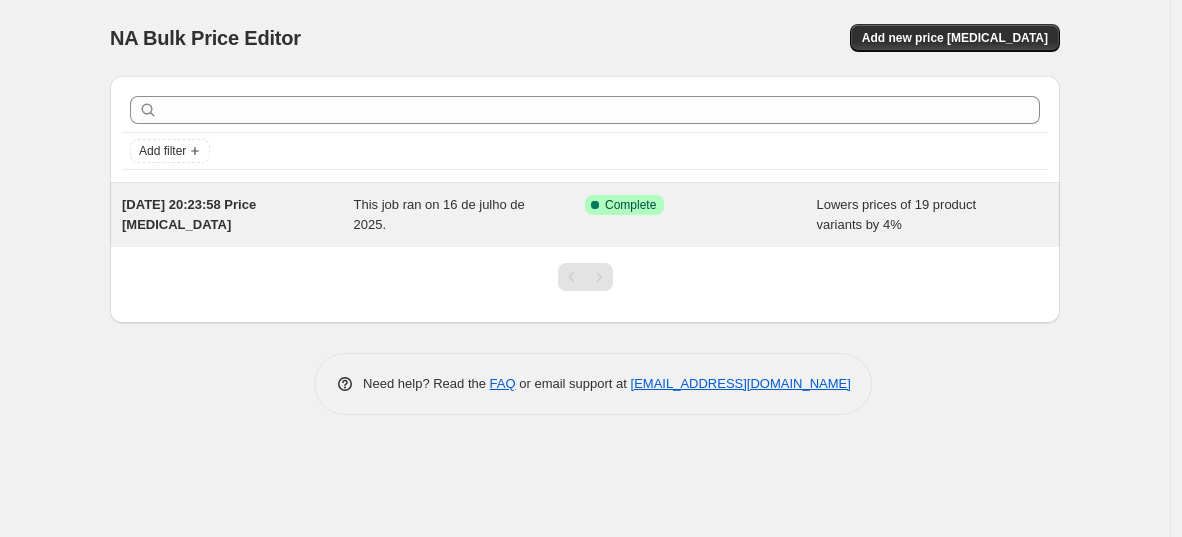 click on "This job ran on 16 de julho de 2025." at bounding box center (470, 215) 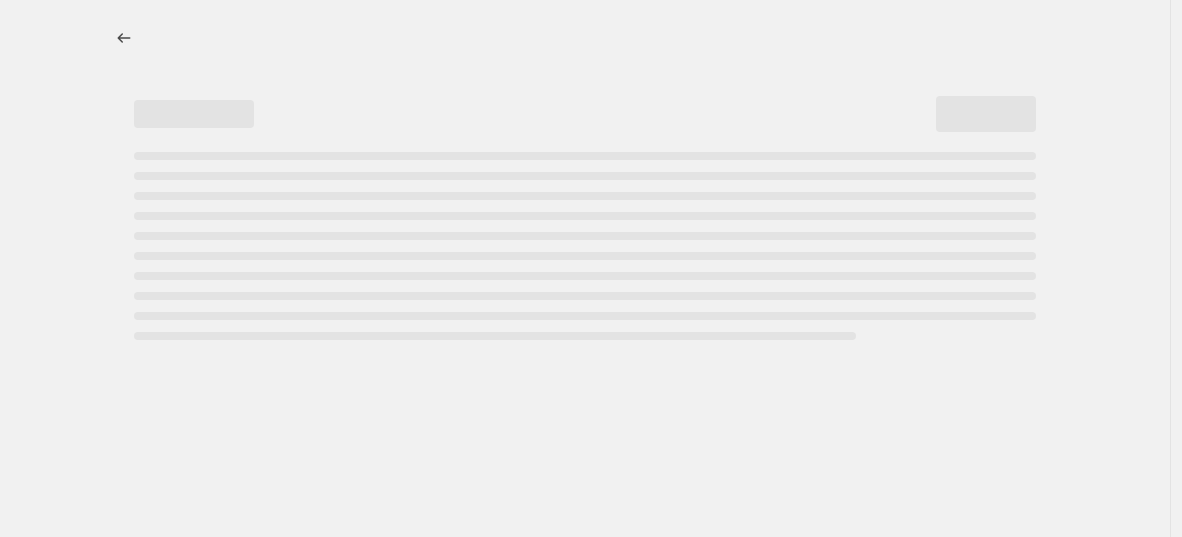 select on "percentage" 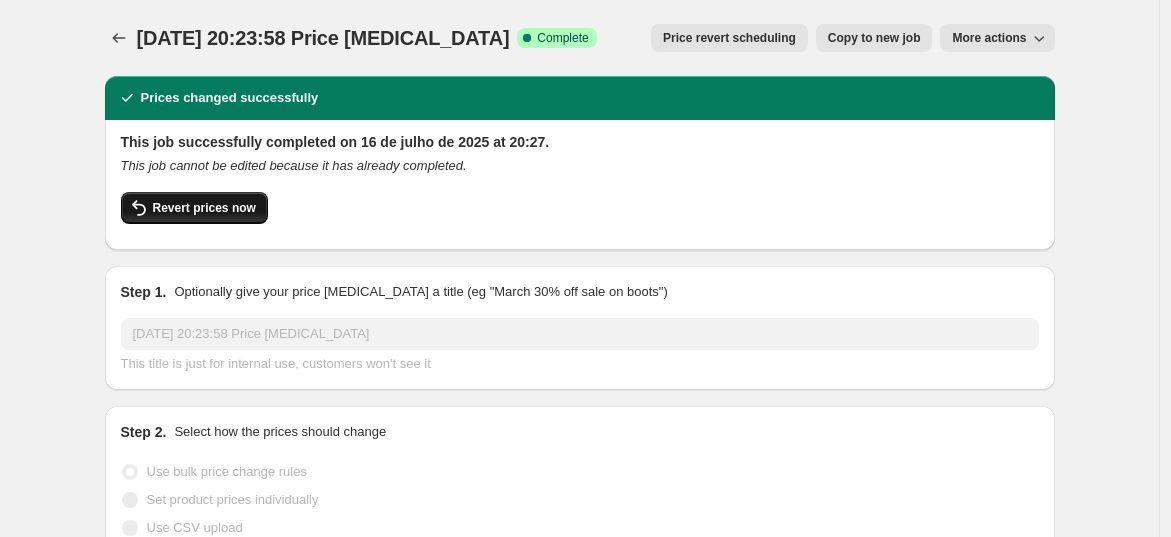 click on "Revert prices now" at bounding box center (204, 208) 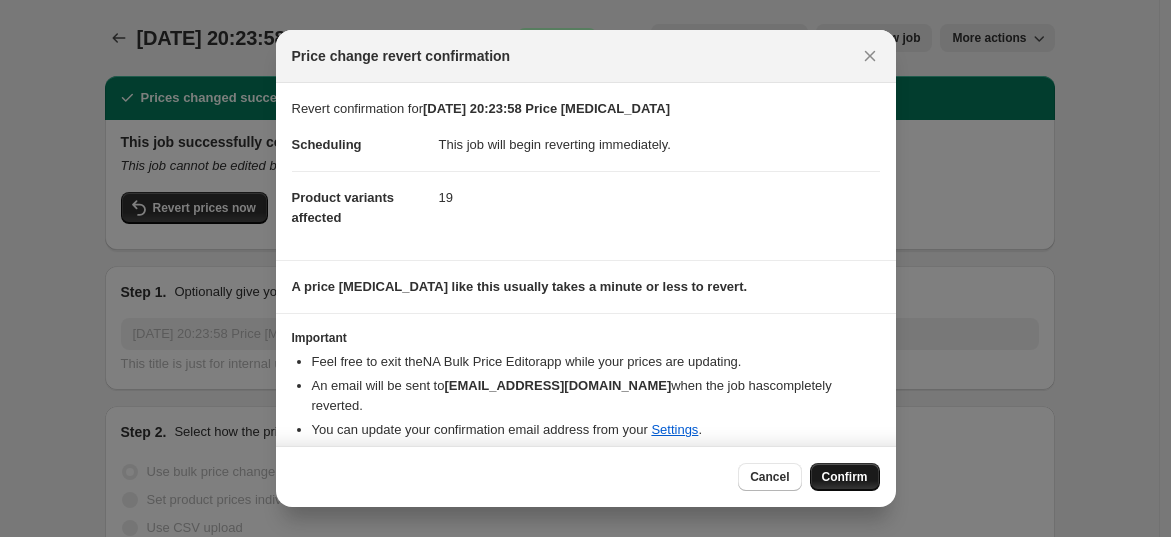 click on "Confirm" at bounding box center (845, 477) 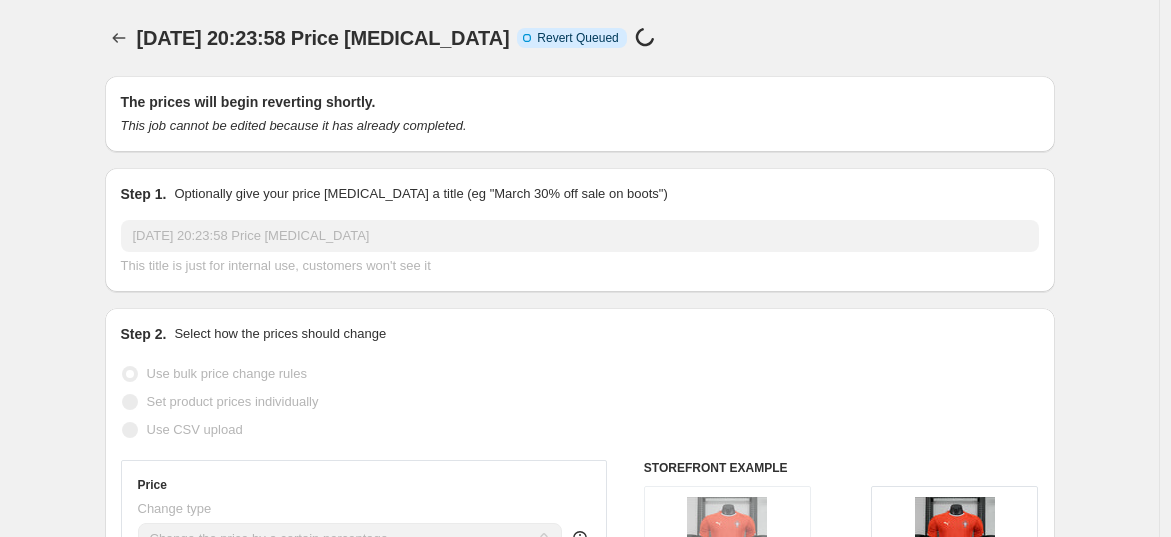 select on "percentage" 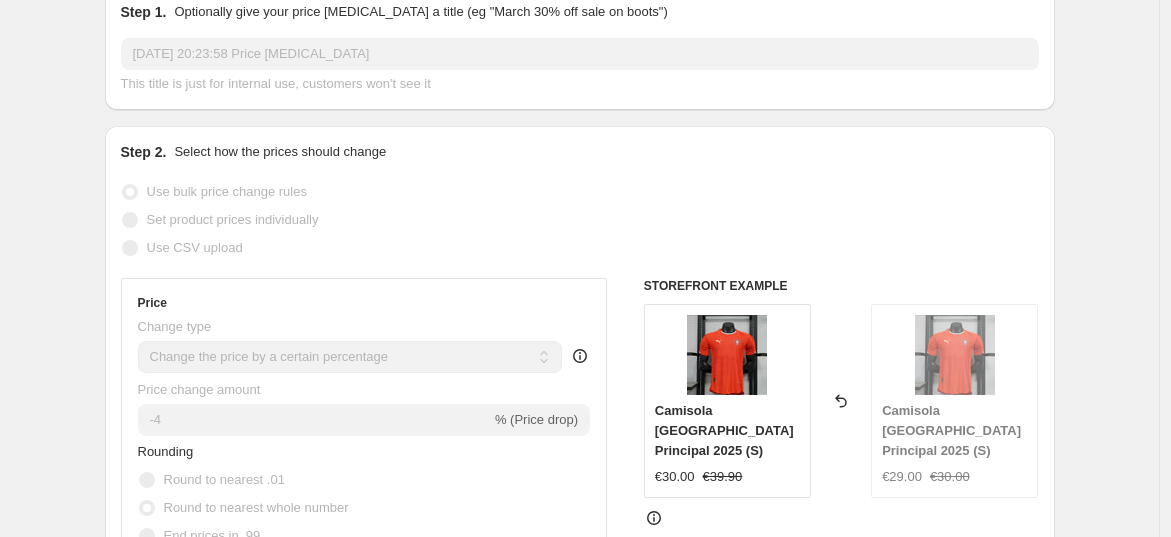 scroll, scrollTop: 0, scrollLeft: 0, axis: both 